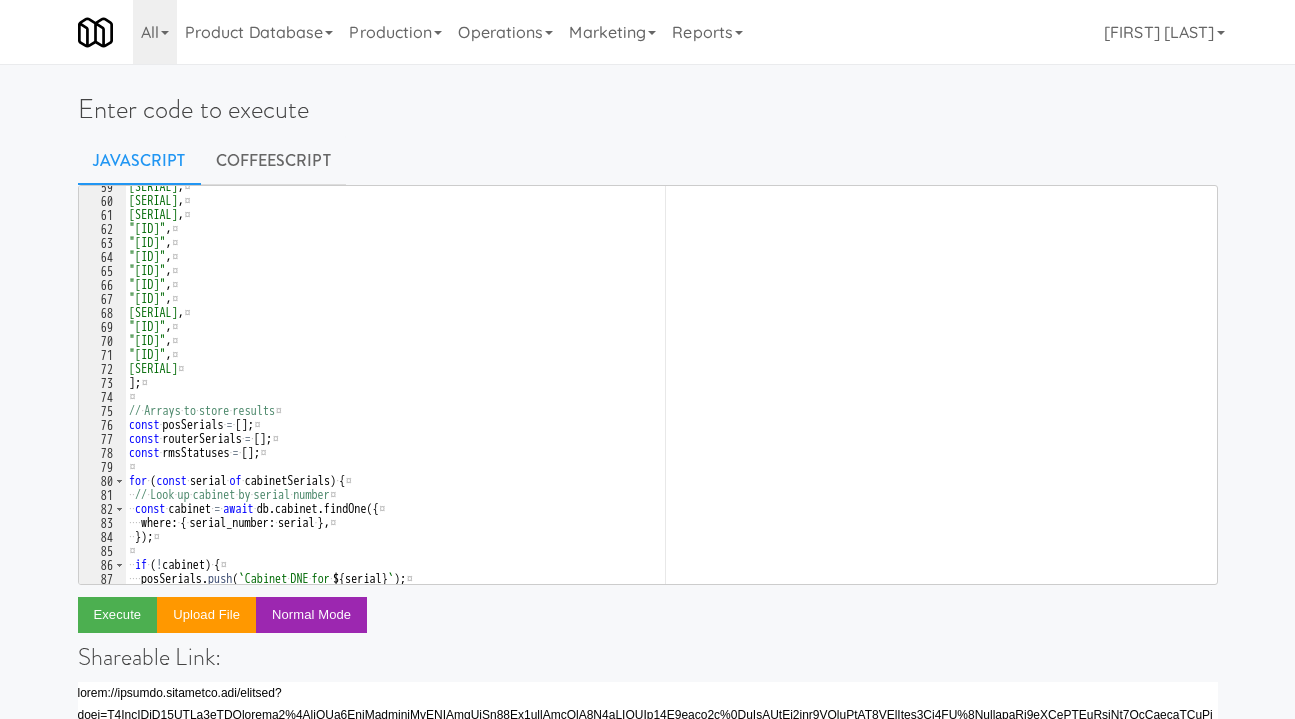 scroll, scrollTop: 63, scrollLeft: 0, axis: vertical 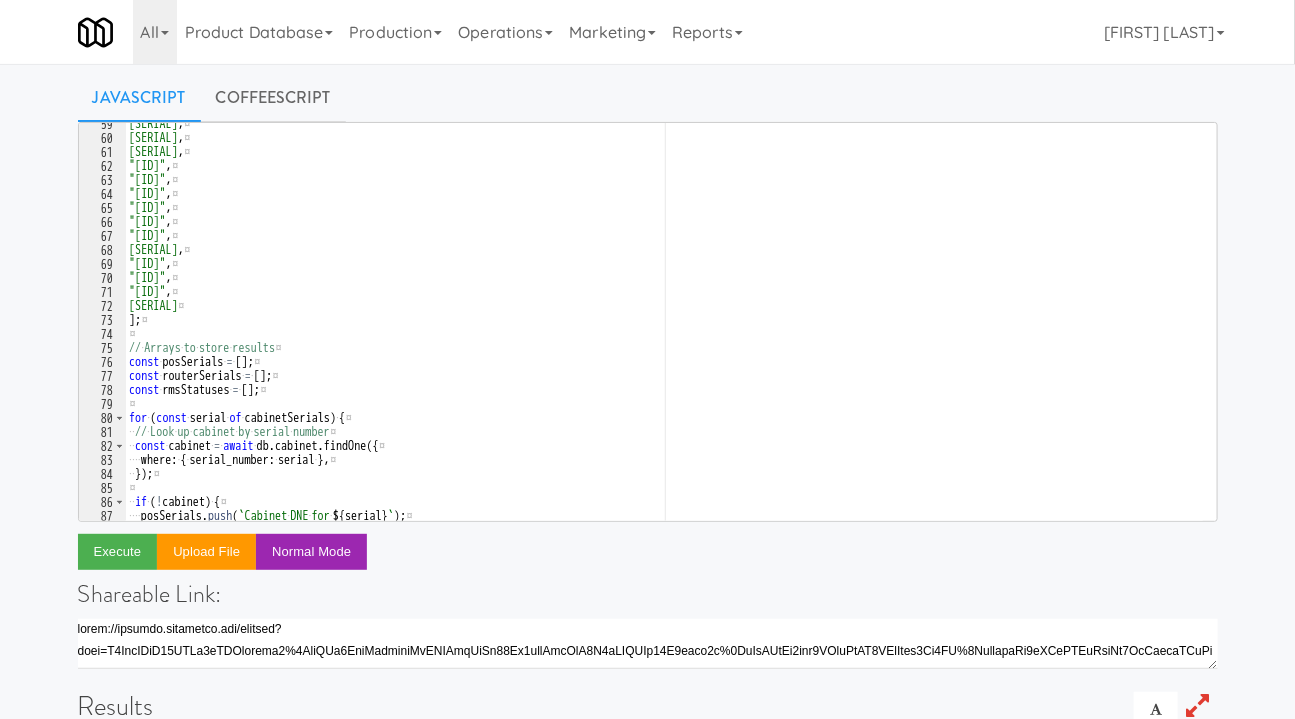click on "Operations" at bounding box center [505, 32] 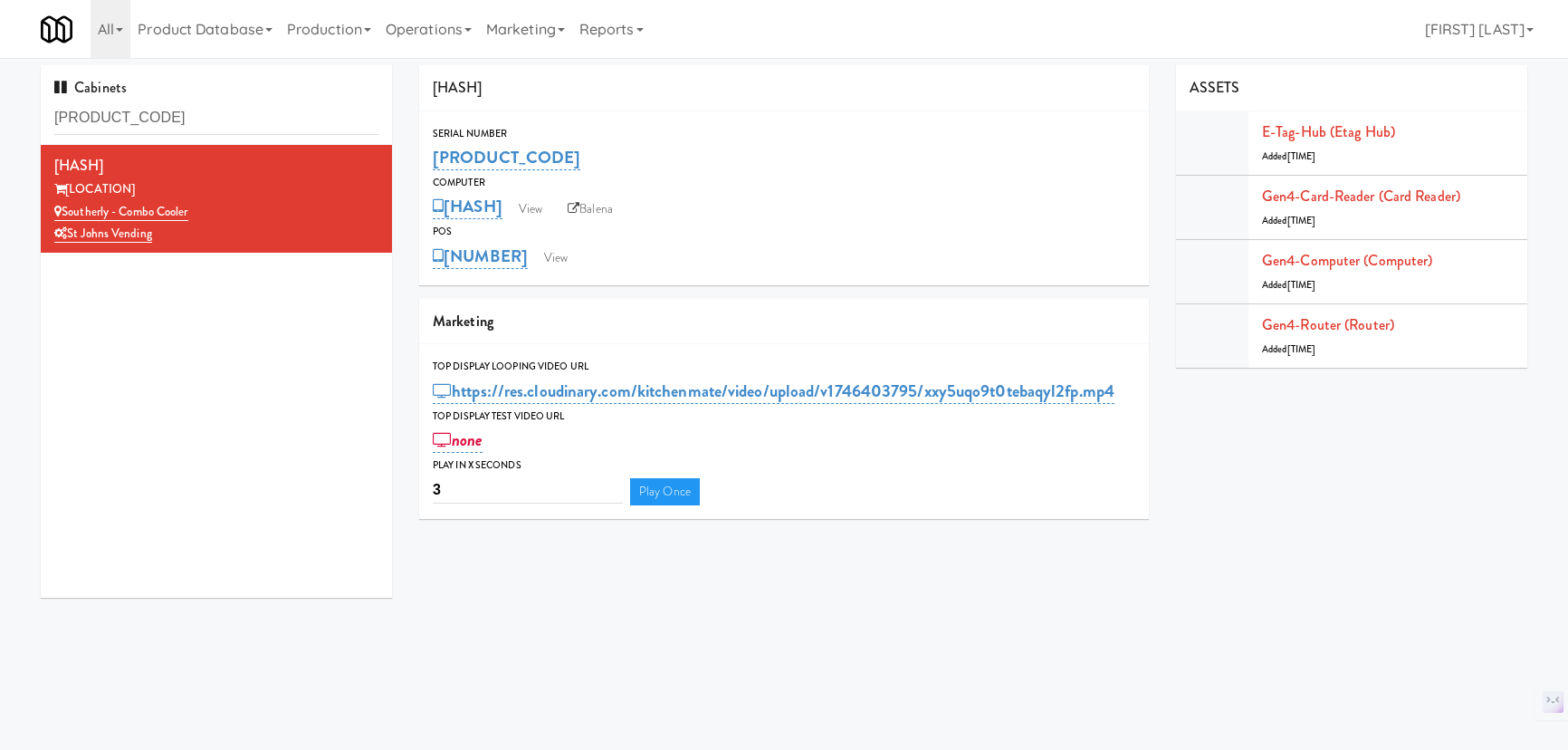 scroll, scrollTop: 0, scrollLeft: 0, axis: both 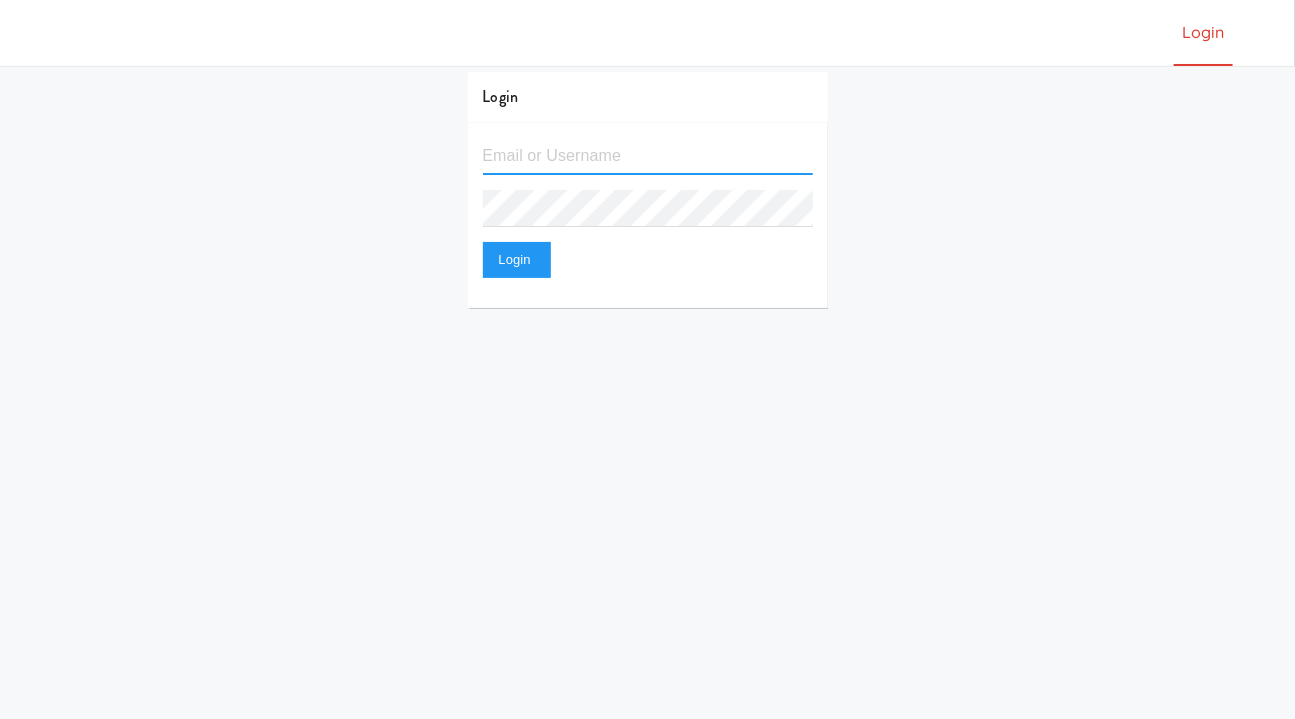type on "aryan.trehan@micromart.com" 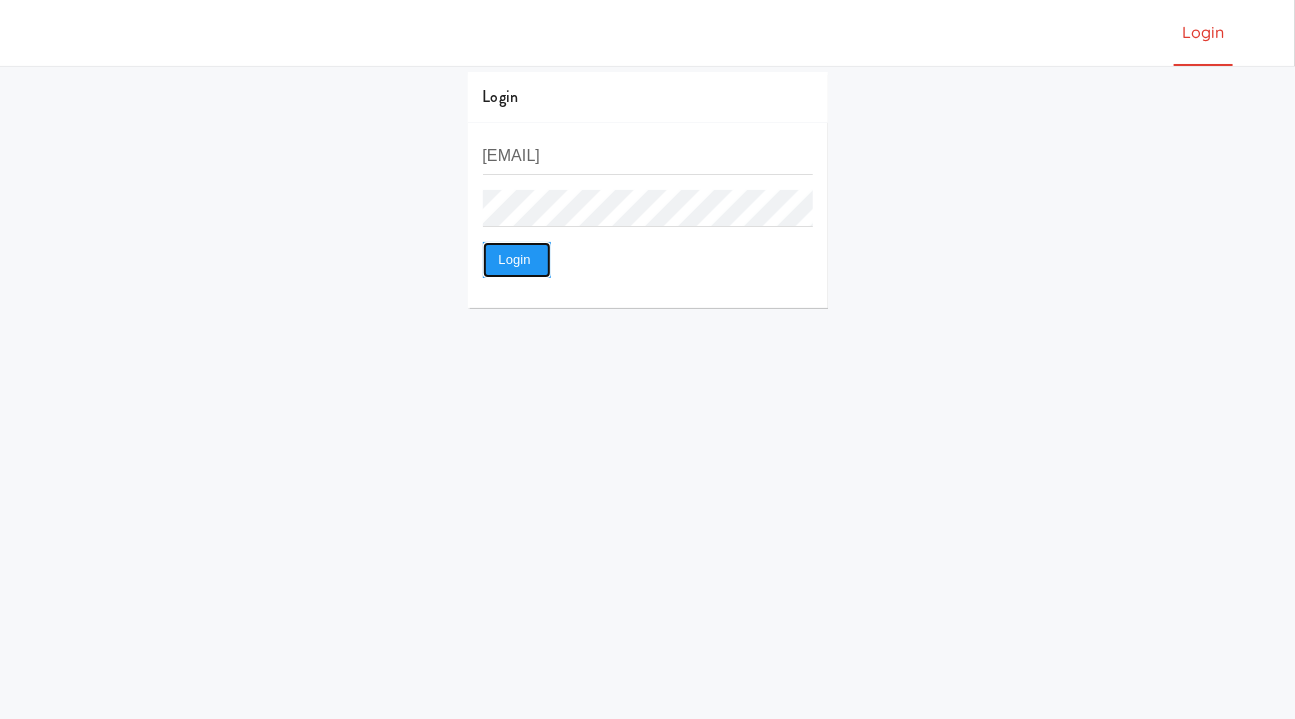 click on "Login" at bounding box center [517, 260] 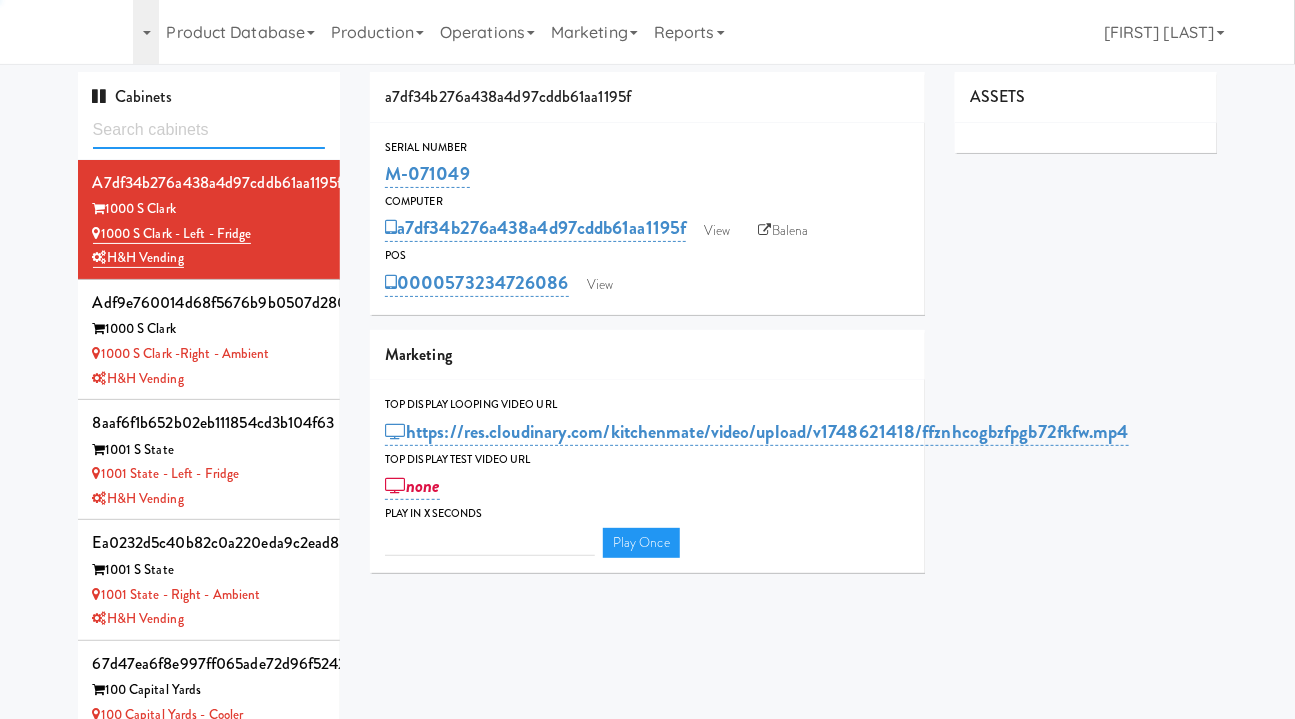 type on "3" 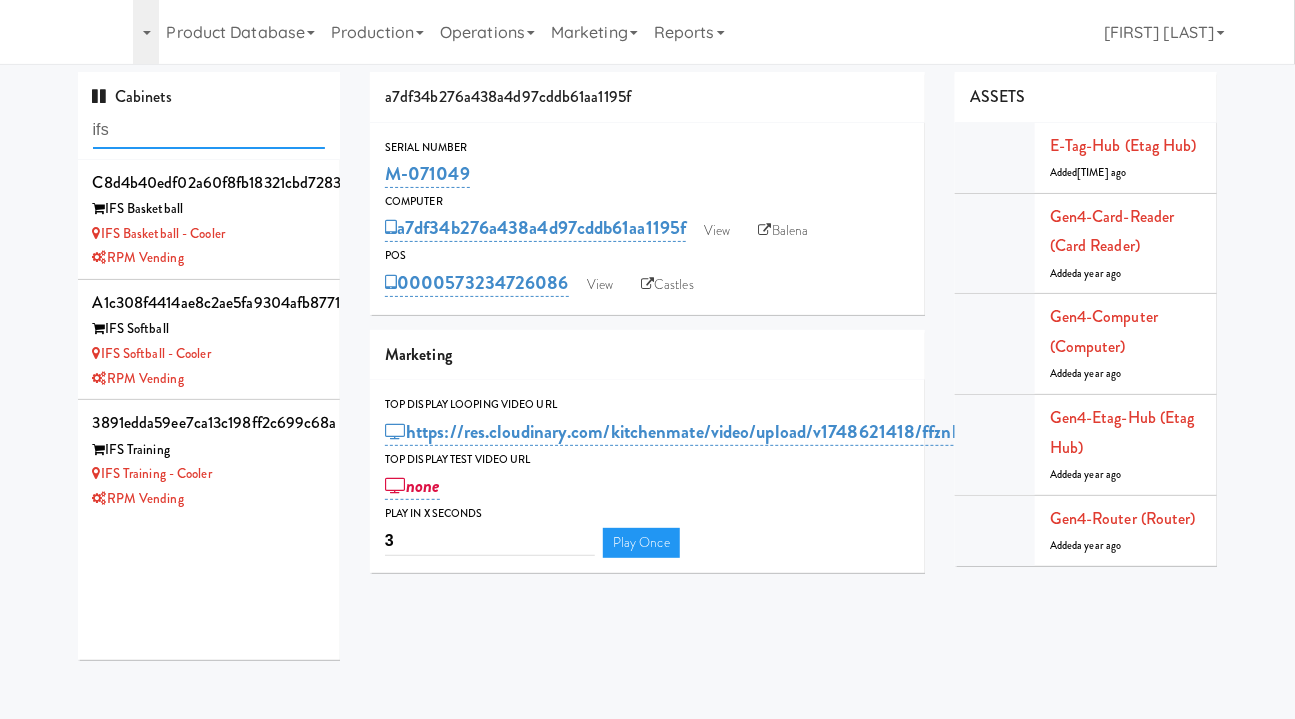 type on "ifs" 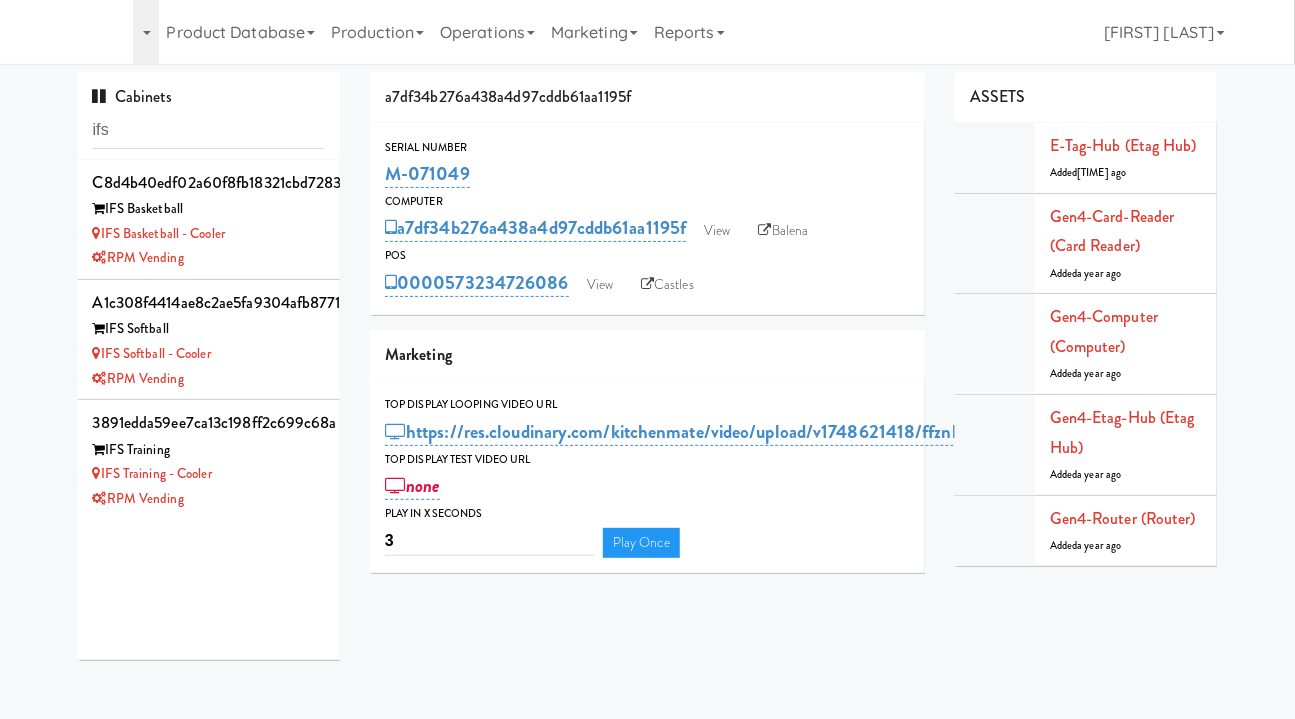 click on "IFS Basketball - Cooler" at bounding box center [209, 234] 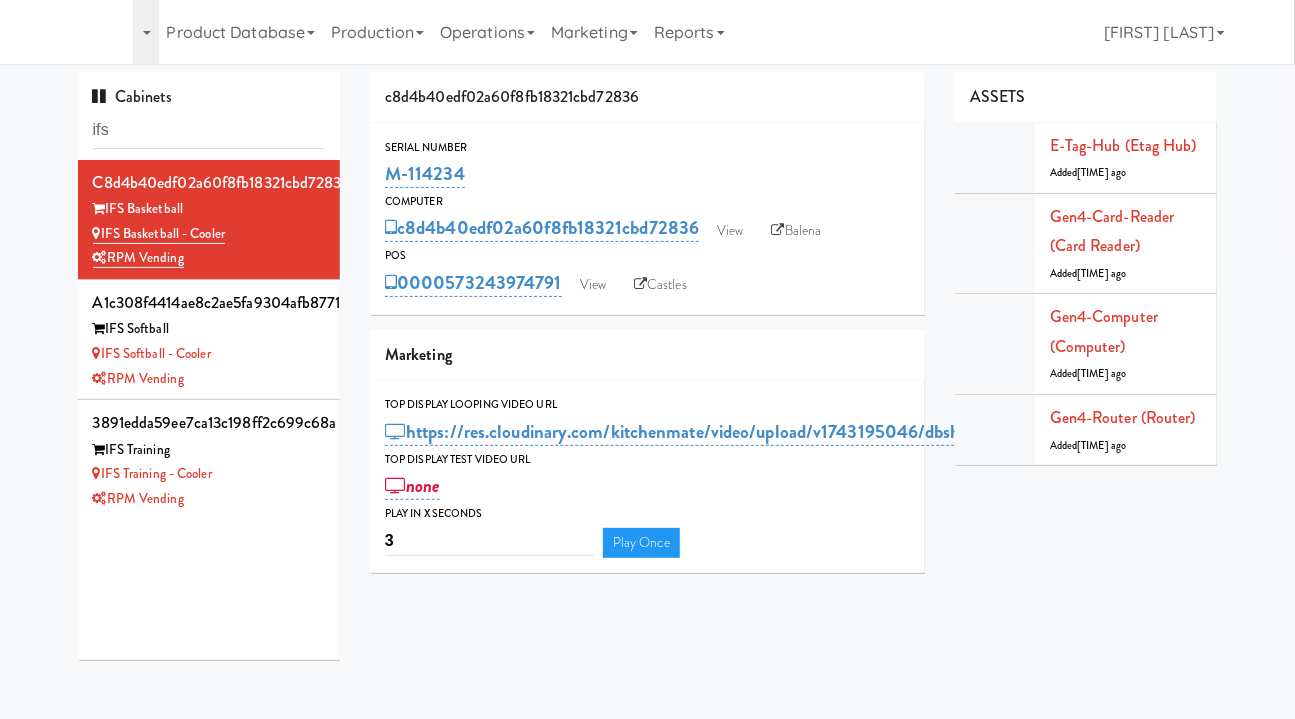 drag, startPoint x: 495, startPoint y: 180, endPoint x: 388, endPoint y: 186, distance: 107.16809 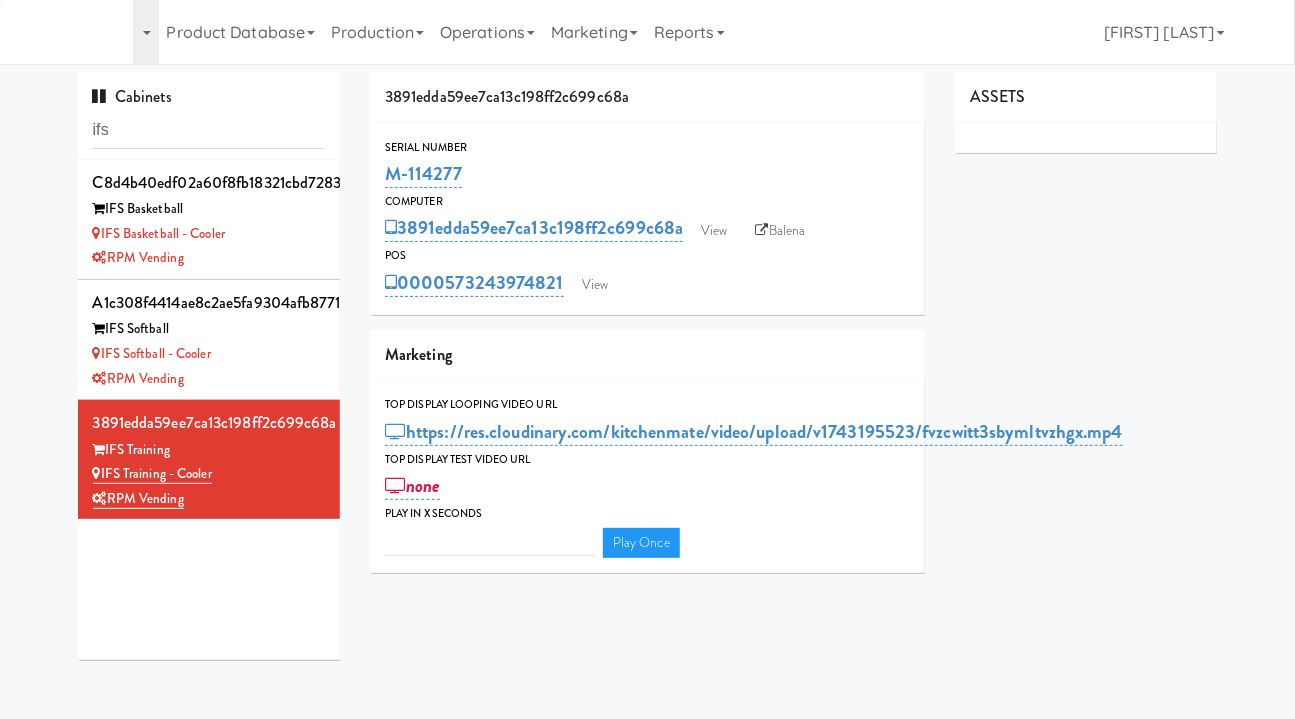 type on "3" 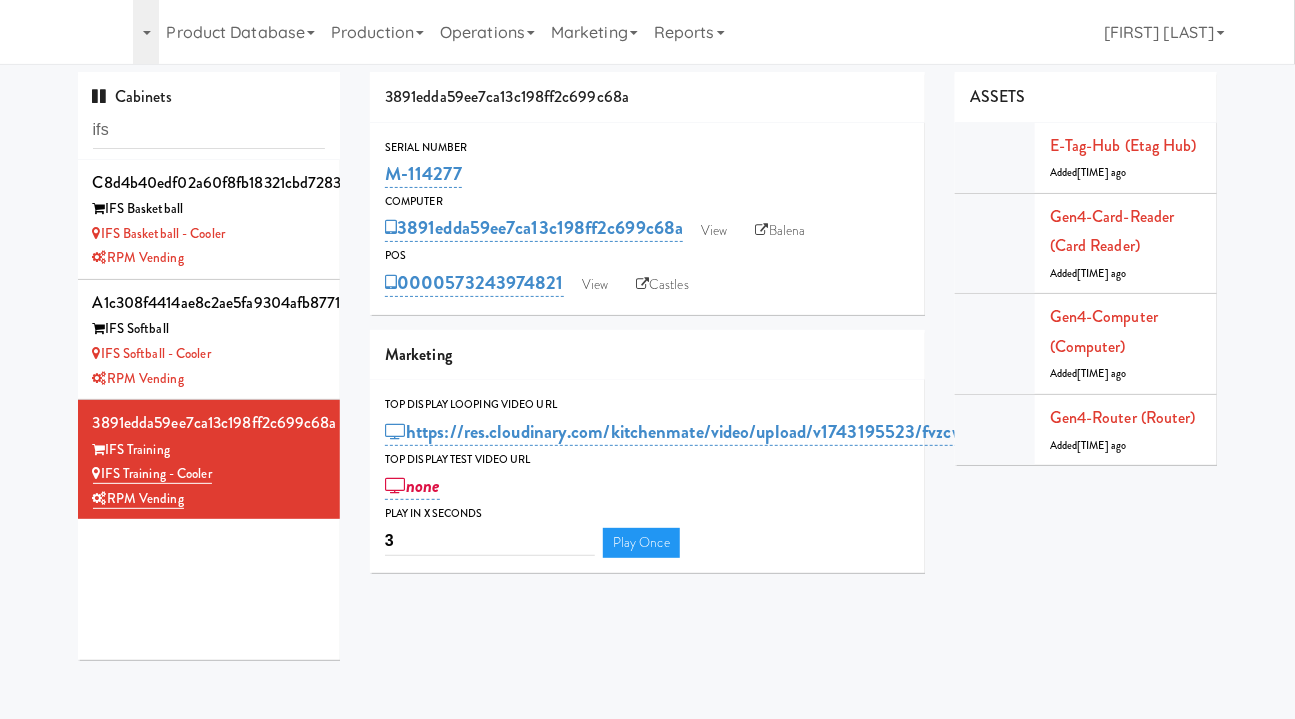 drag, startPoint x: 490, startPoint y: 165, endPoint x: 376, endPoint y: 183, distance: 115.41231 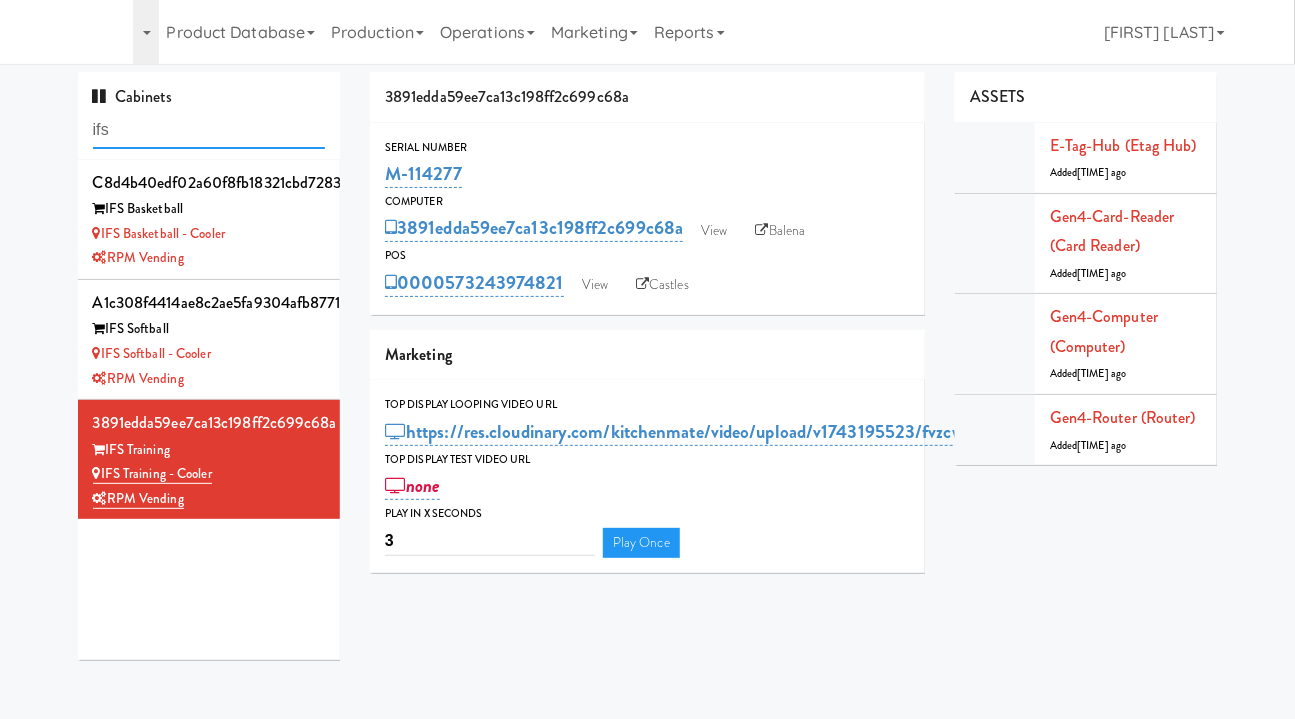 click on "ifs" at bounding box center (209, 130) 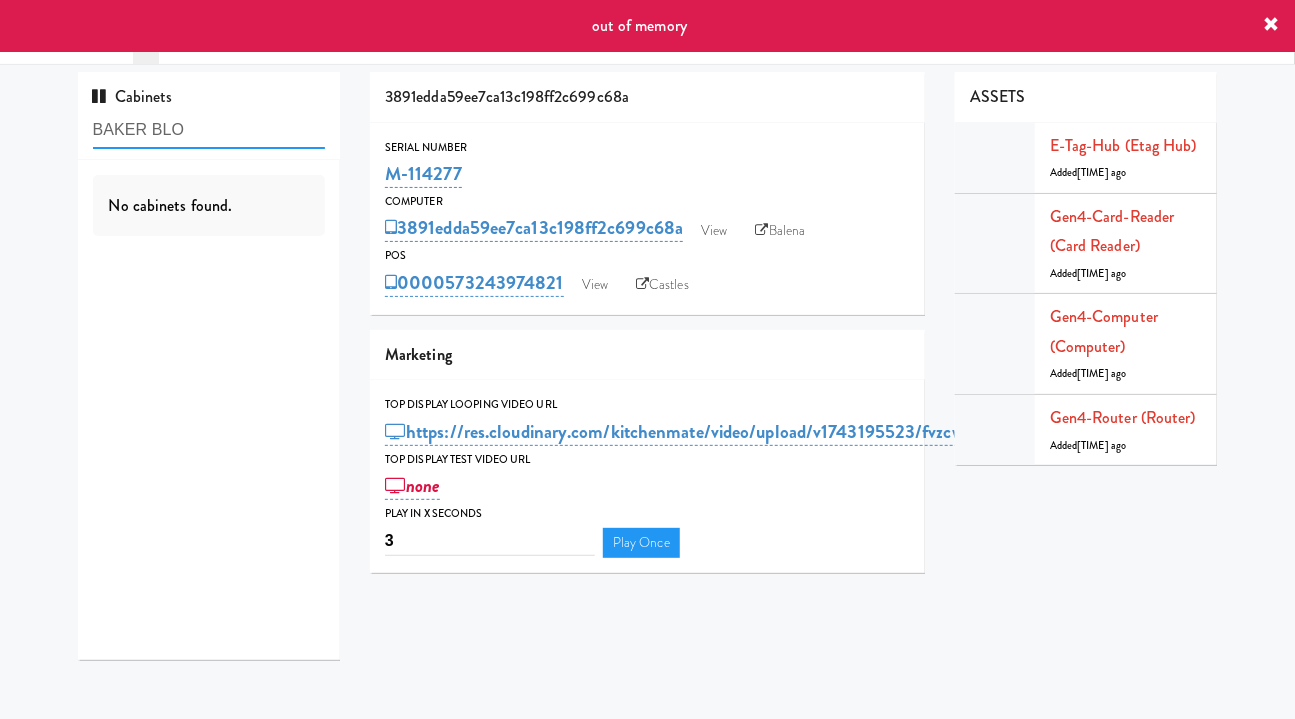 type on "BAKER BLOC" 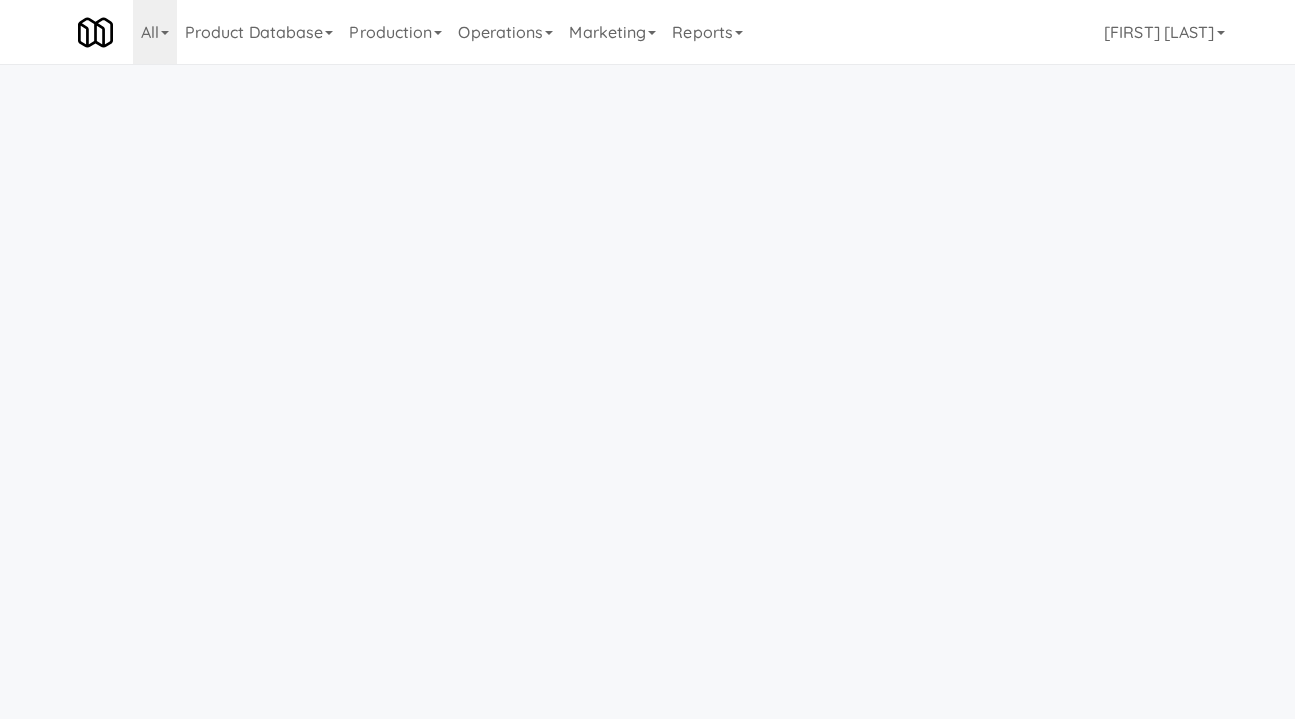 scroll, scrollTop: 0, scrollLeft: 0, axis: both 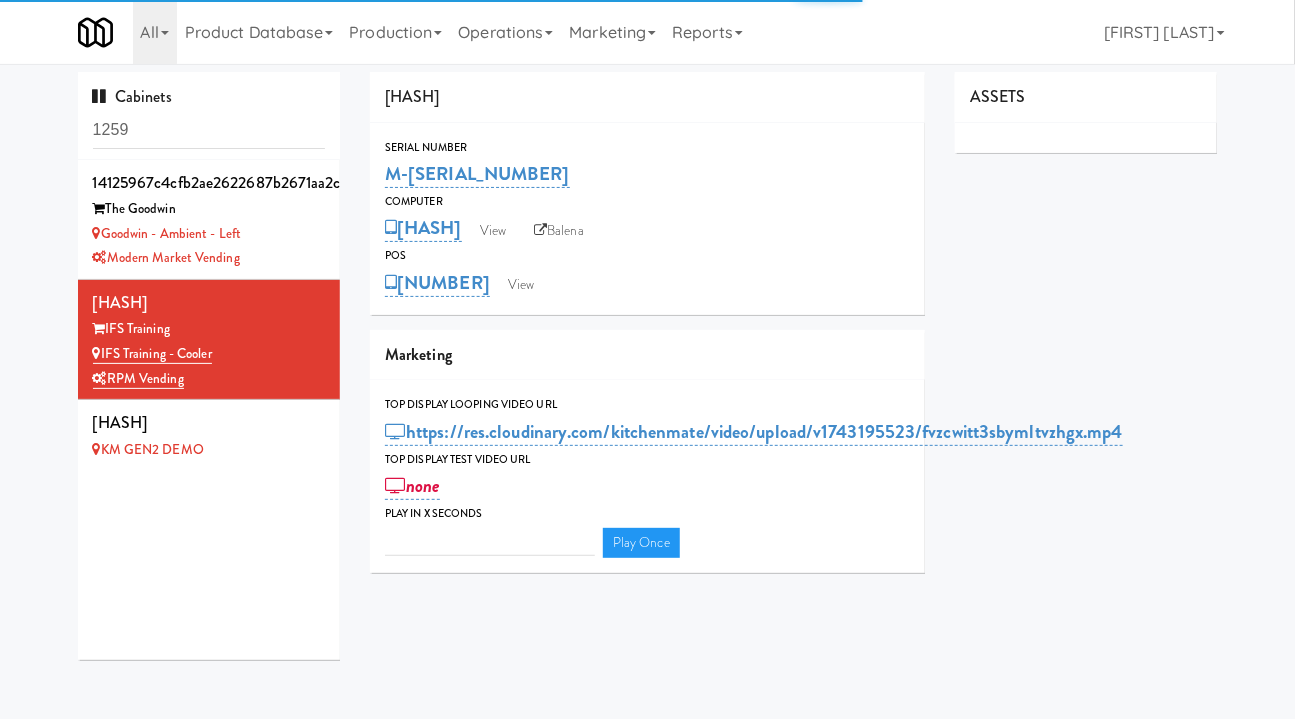 type on "3" 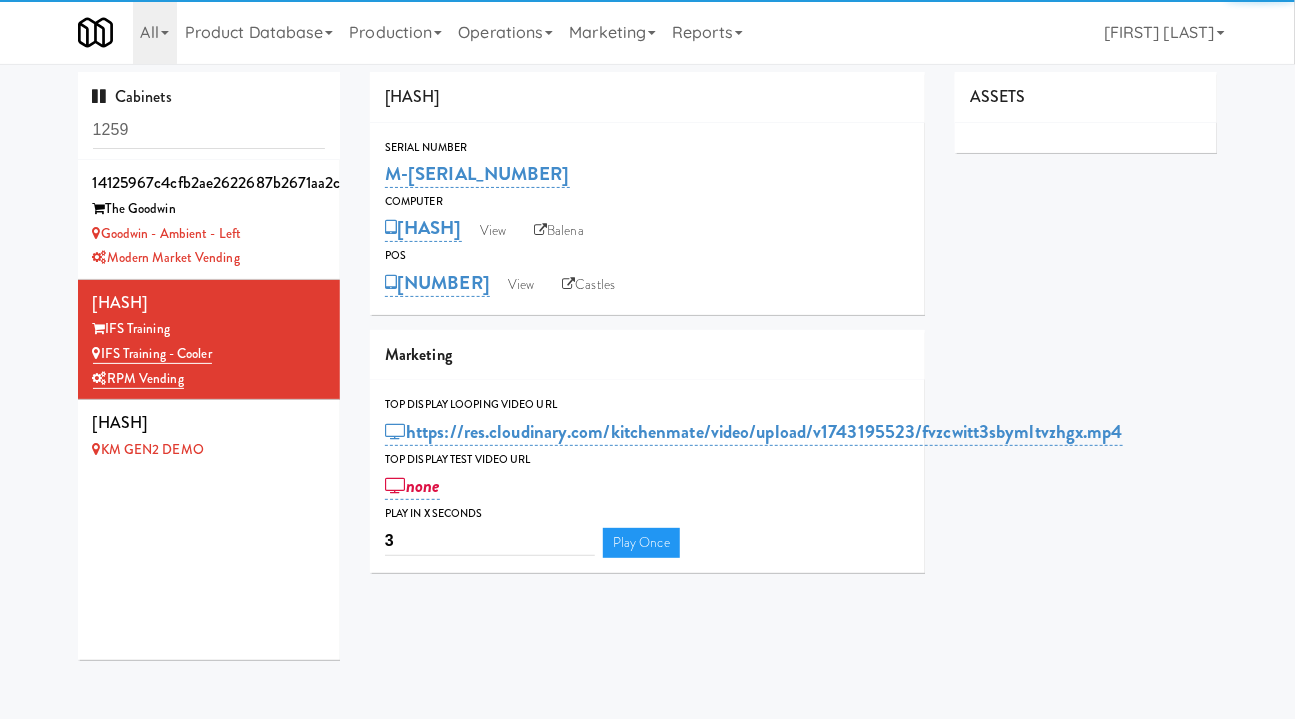 click on "1259" at bounding box center [209, 130] 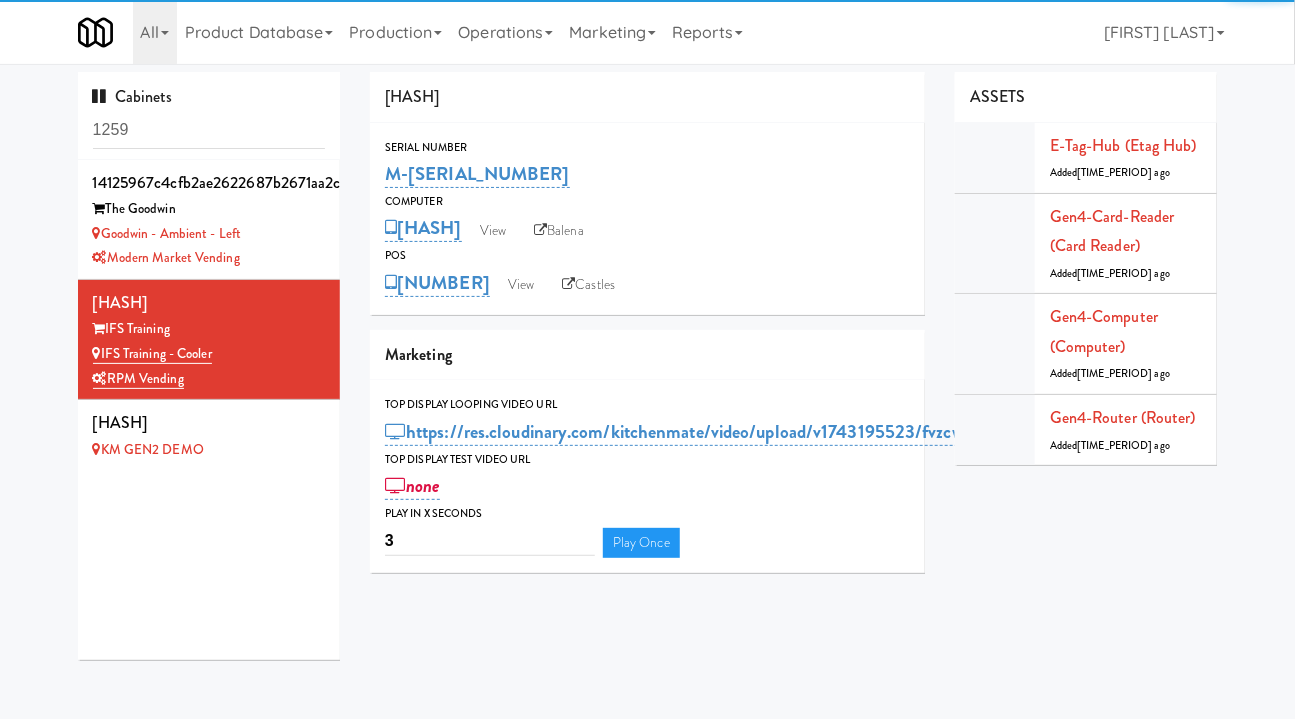 click on "1259" at bounding box center (209, 130) 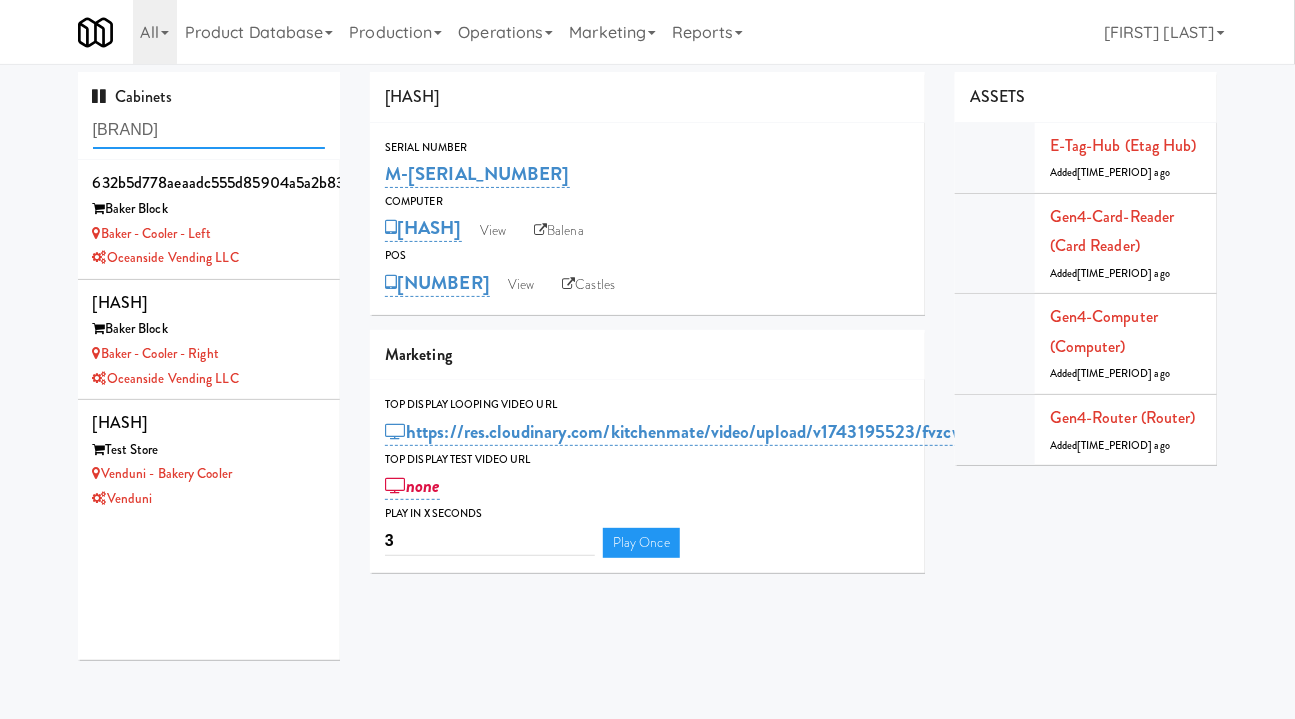 click on "BAKER" at bounding box center (209, 130) 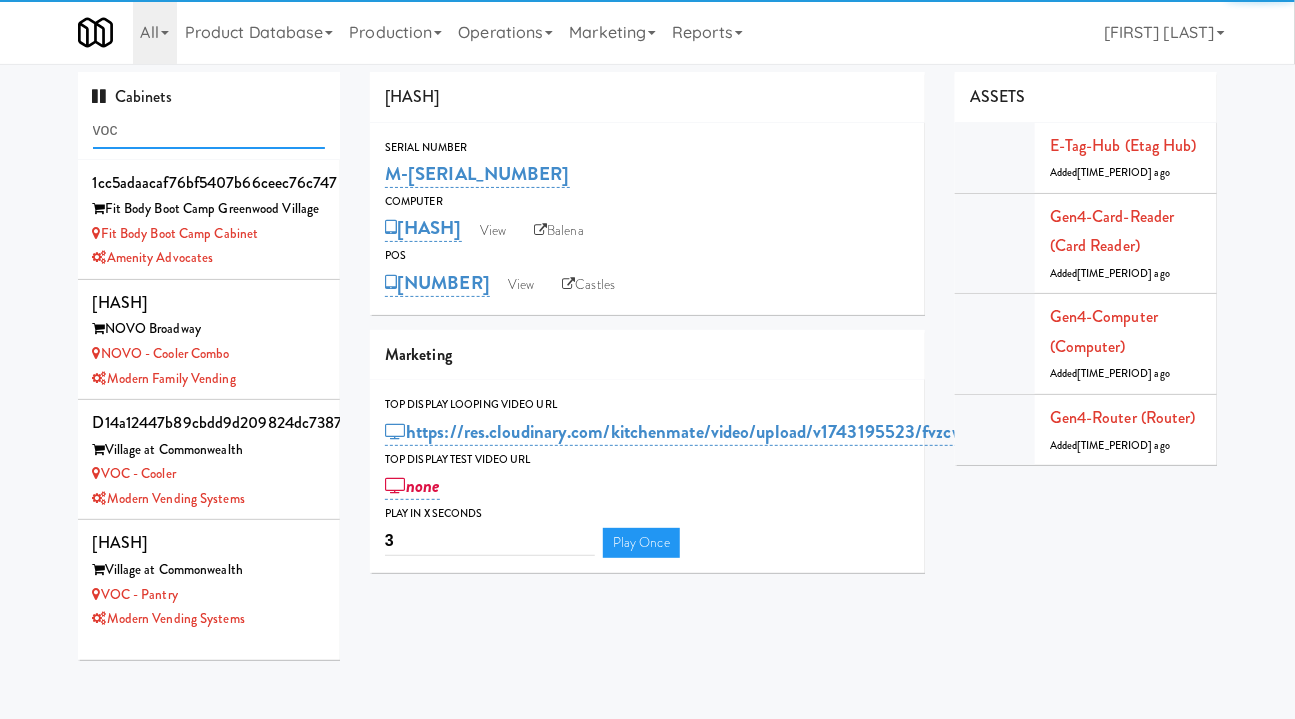 type on "voc" 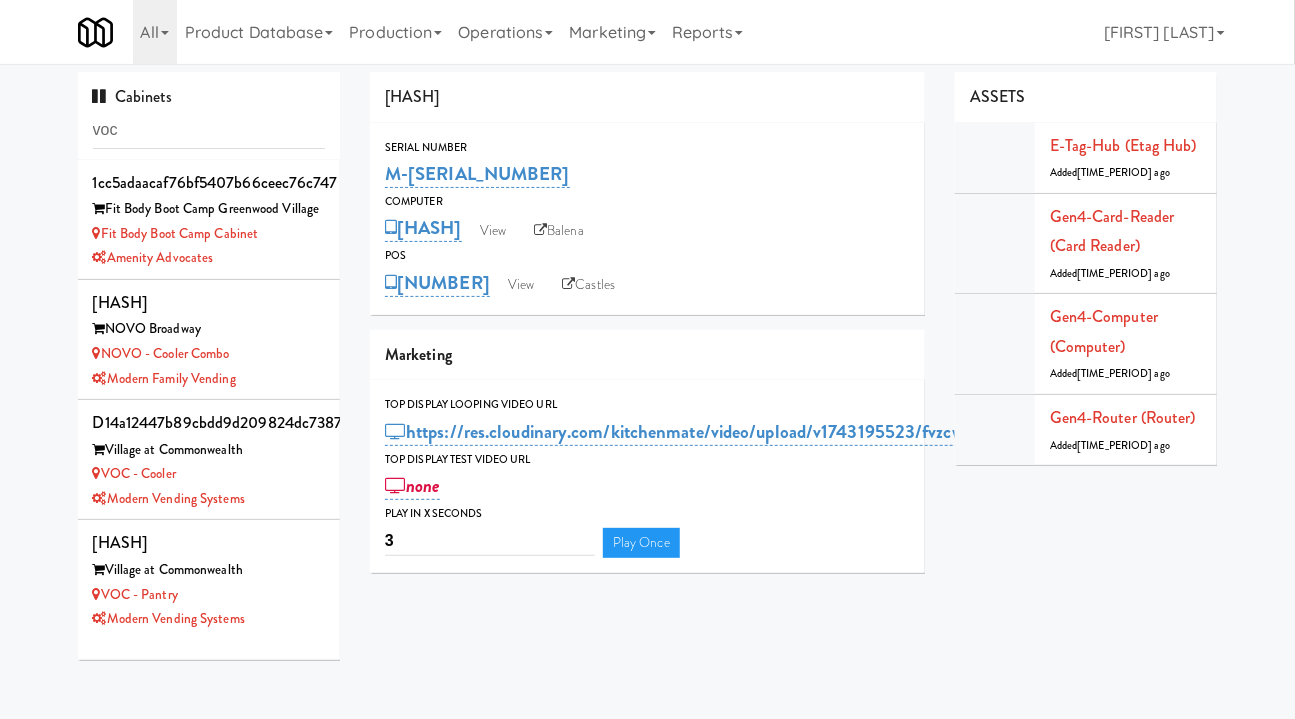scroll, scrollTop: 64, scrollLeft: 0, axis: vertical 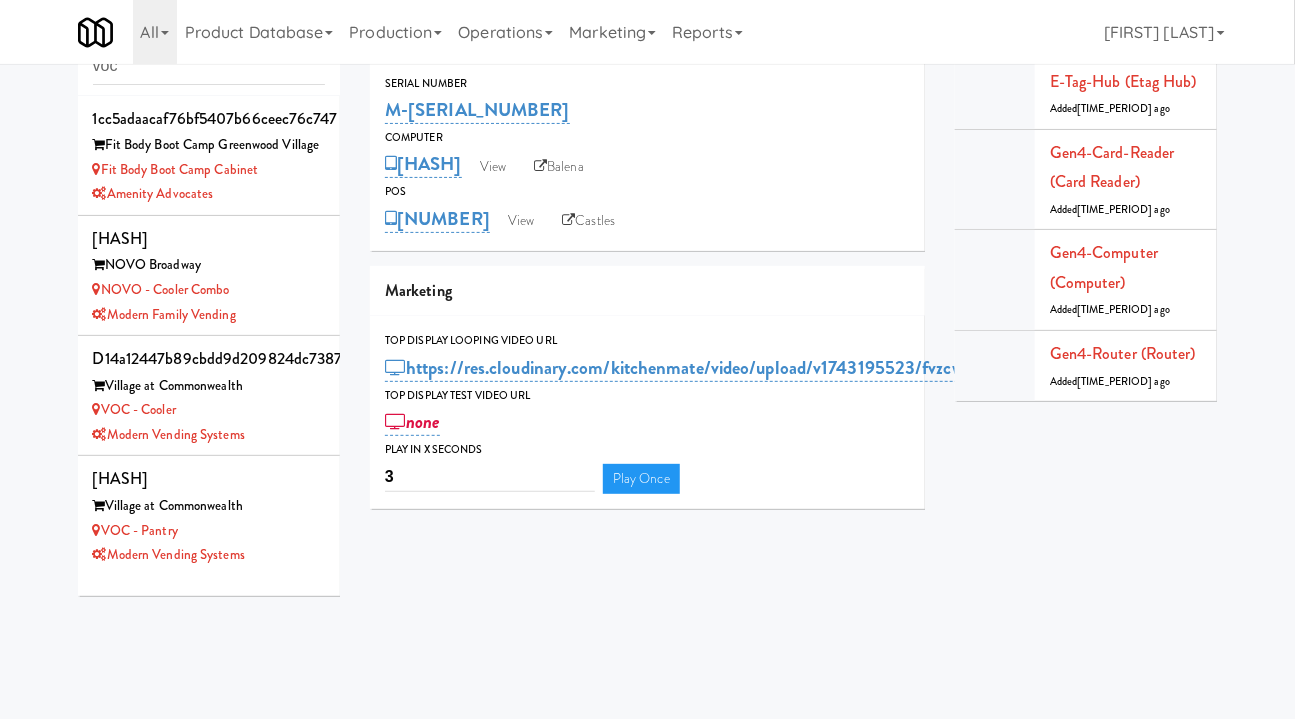 click on "VOC - Pantry" at bounding box center [209, 531] 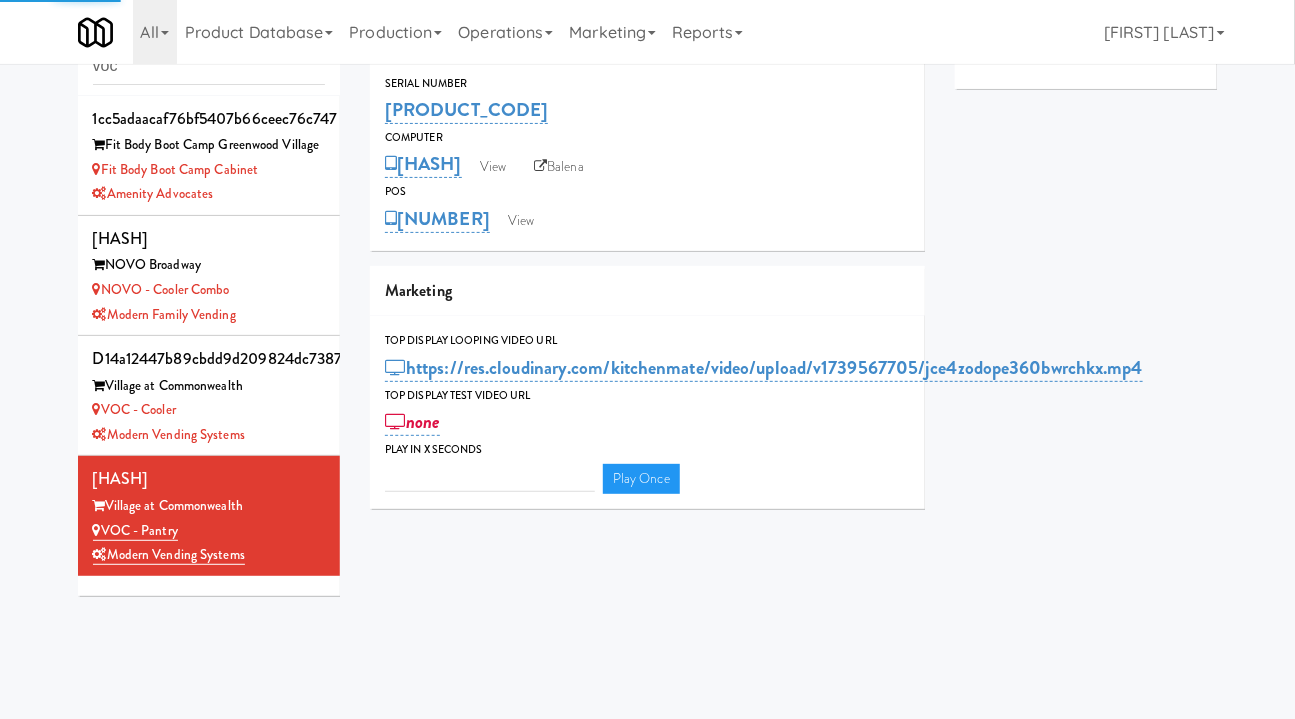 type on "3" 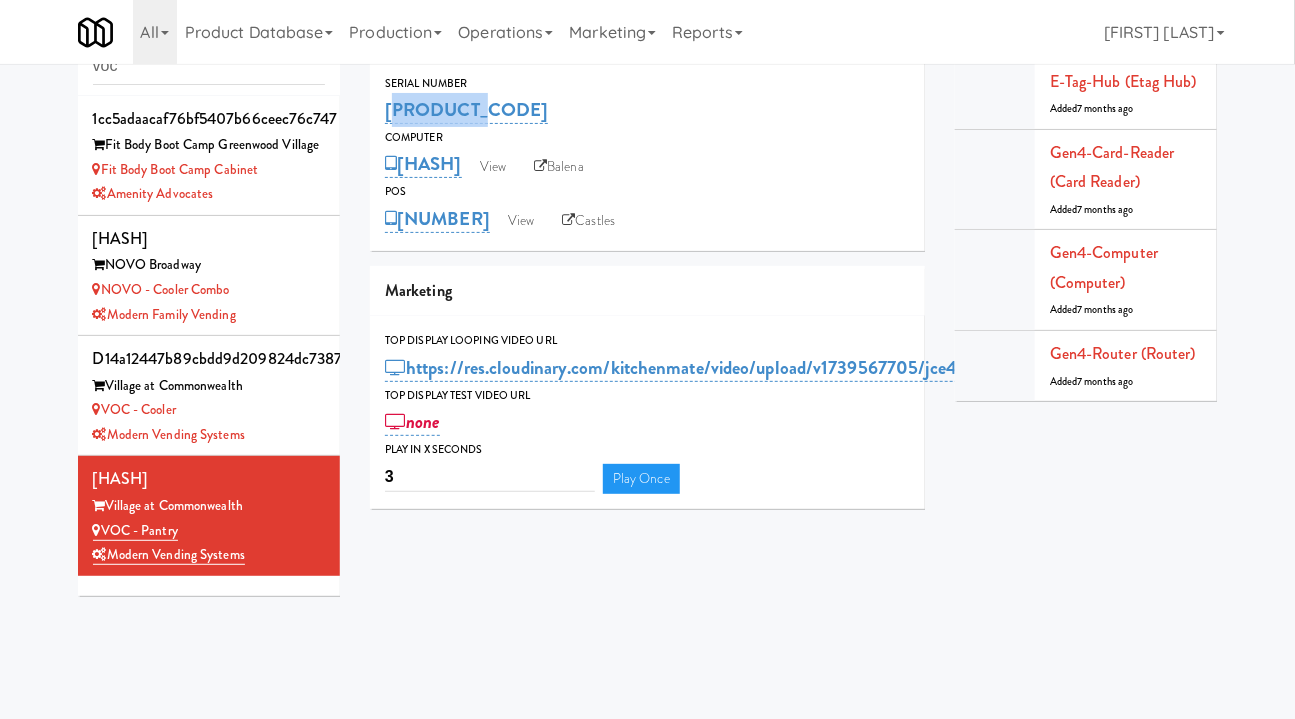 drag, startPoint x: 497, startPoint y: 105, endPoint x: 386, endPoint y: 112, distance: 111.220505 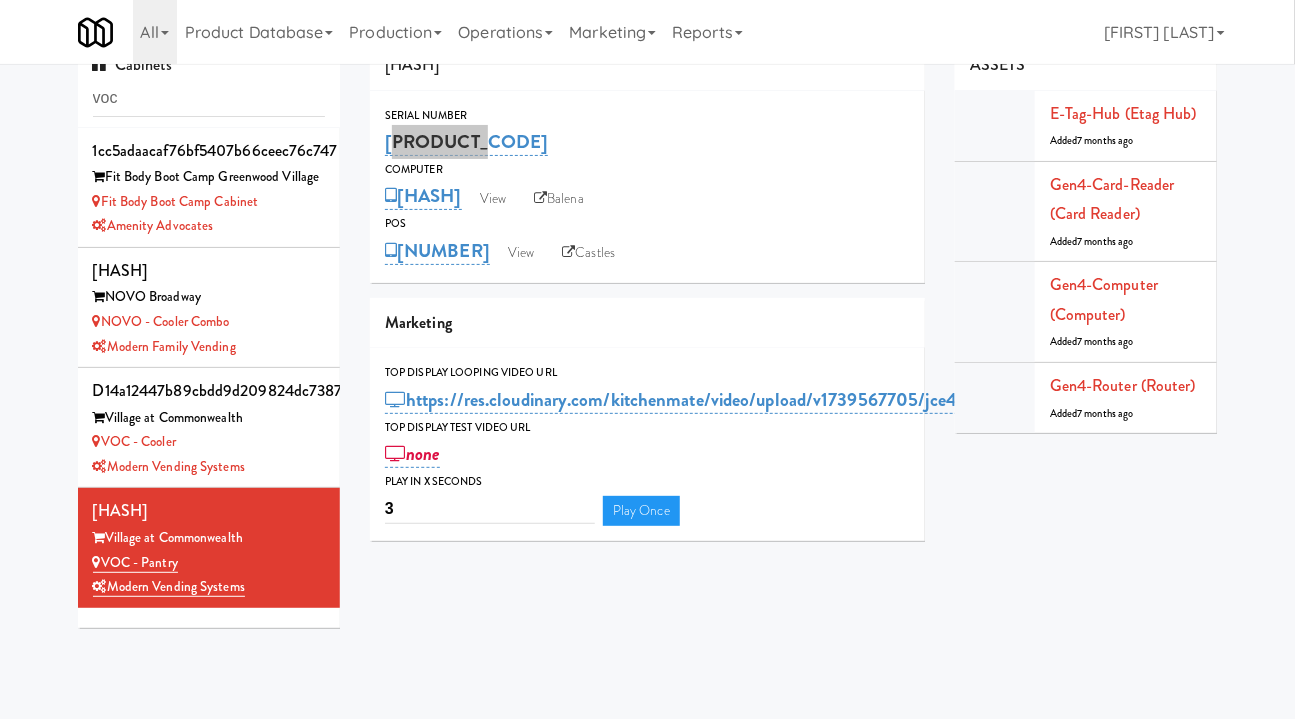 scroll, scrollTop: 0, scrollLeft: 0, axis: both 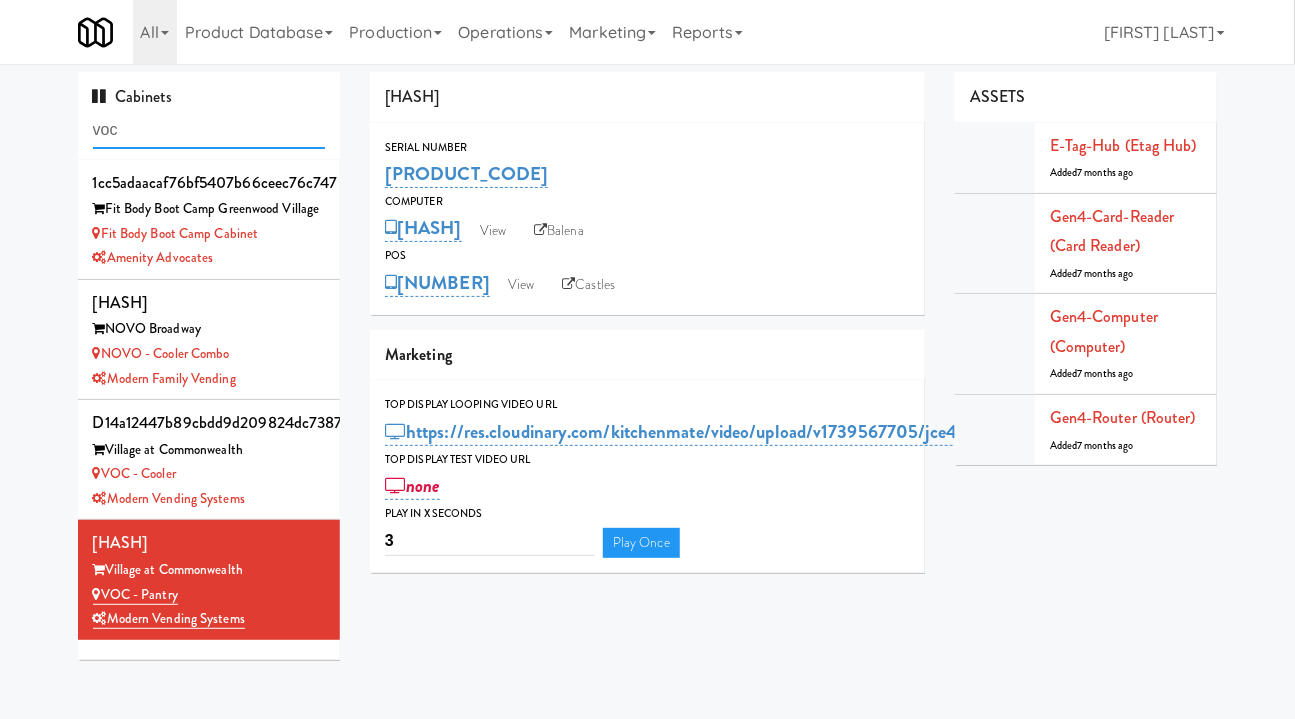 click on "voc" at bounding box center (209, 130) 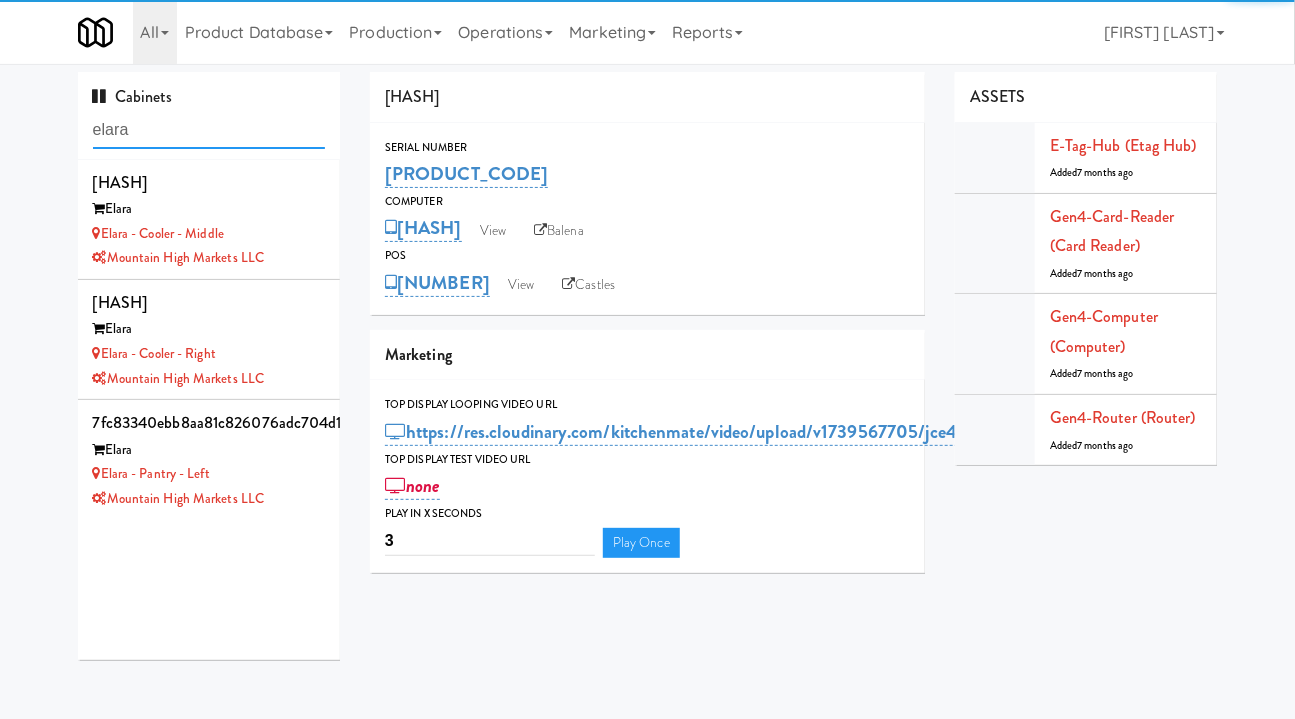 type on "elara" 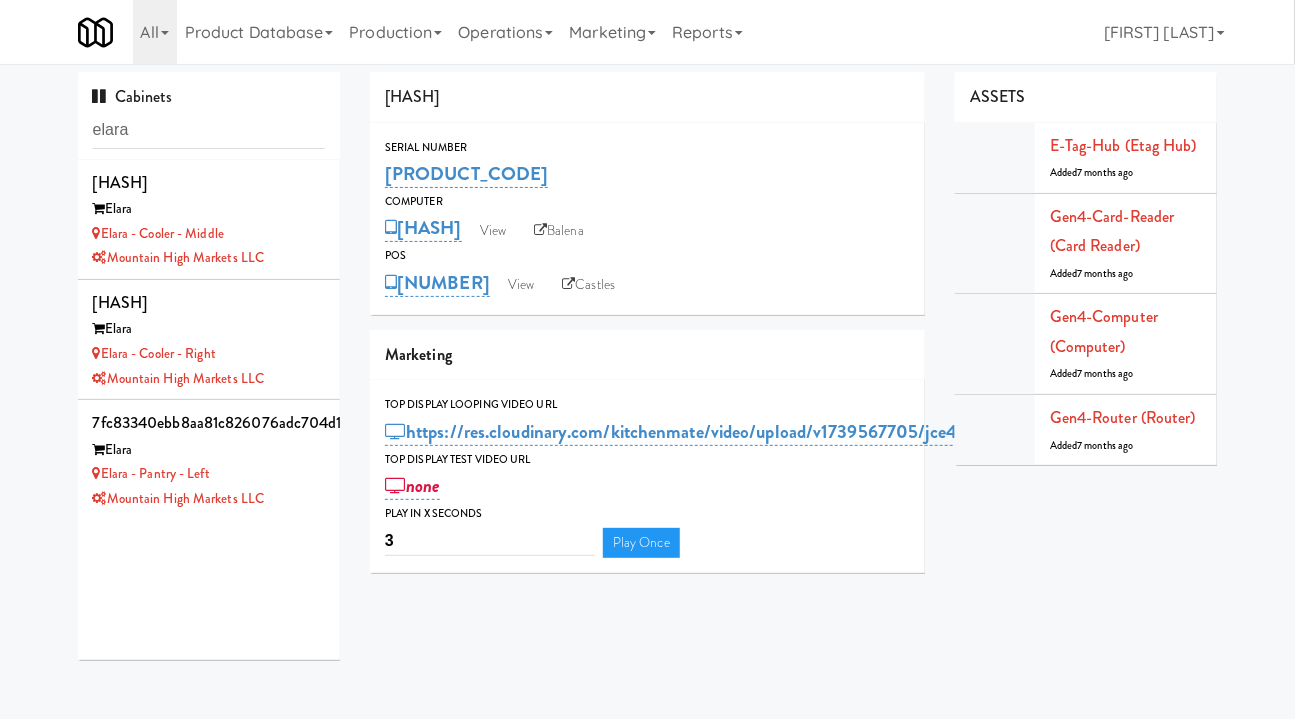 click on "Elara - Cooler - Middle" at bounding box center (209, 234) 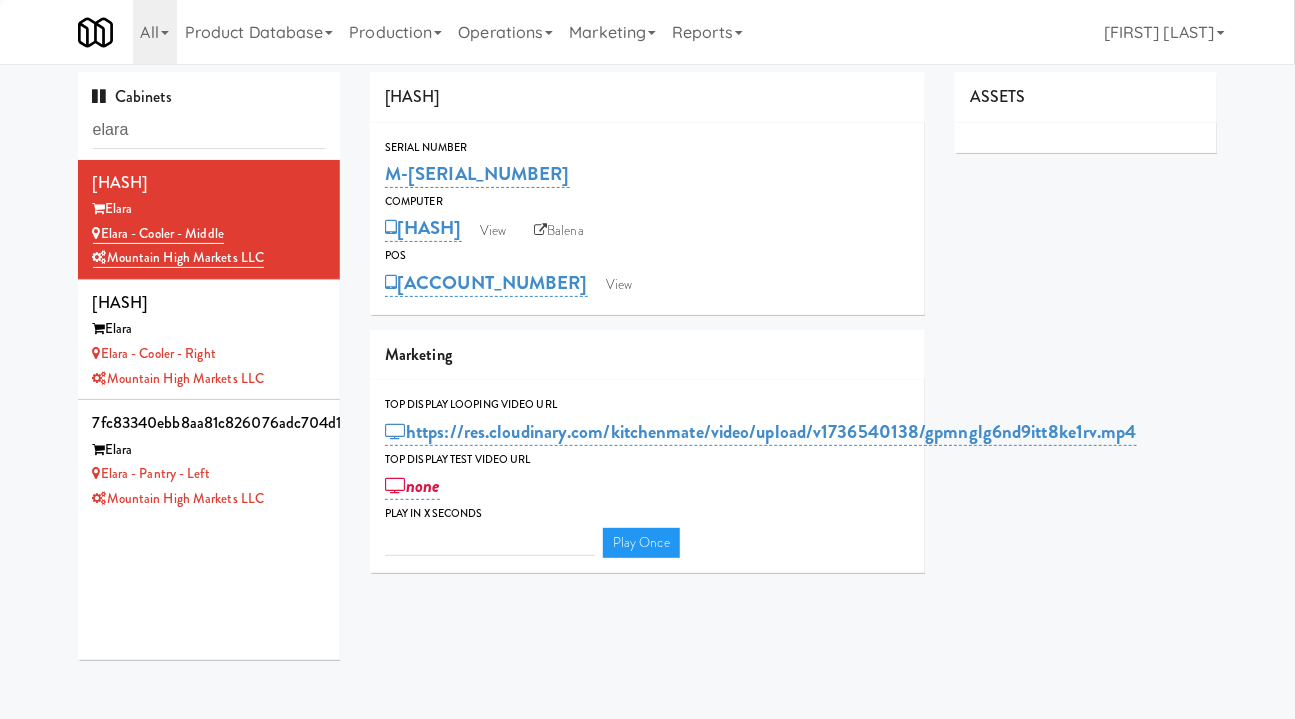 type on "3" 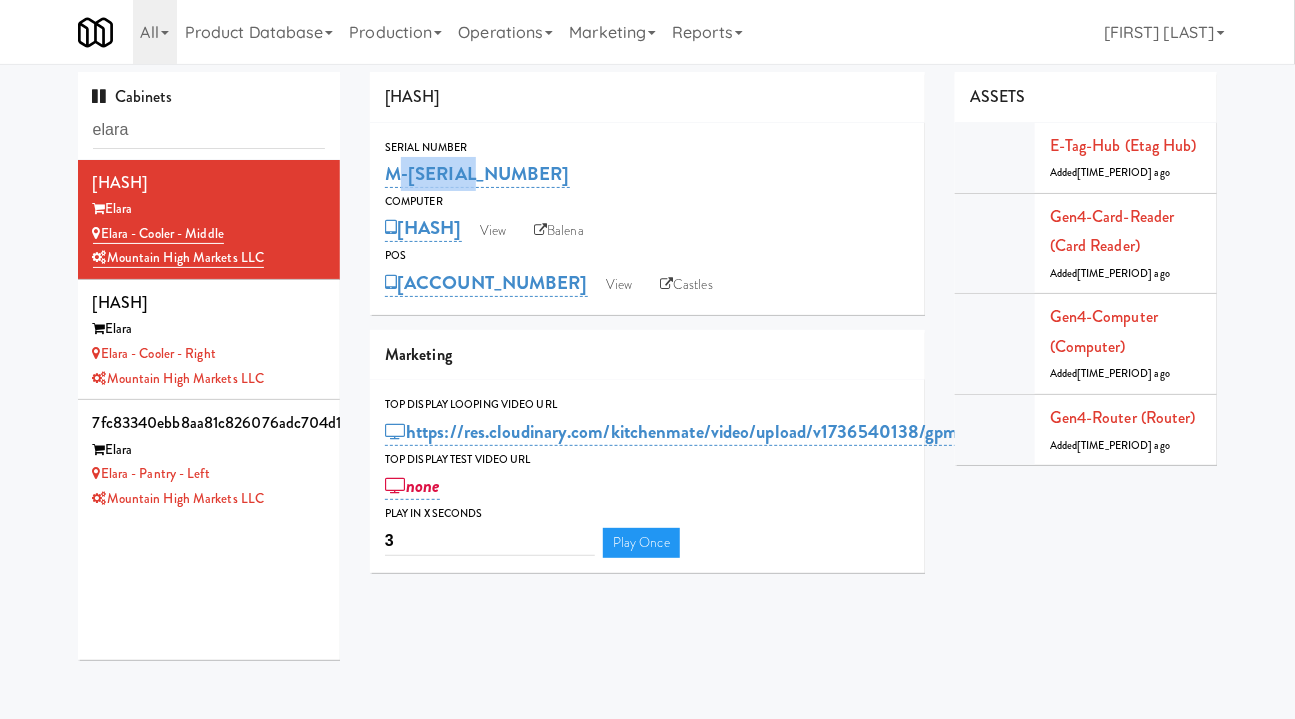 drag, startPoint x: 495, startPoint y: 163, endPoint x: 380, endPoint y: 188, distance: 117.68602 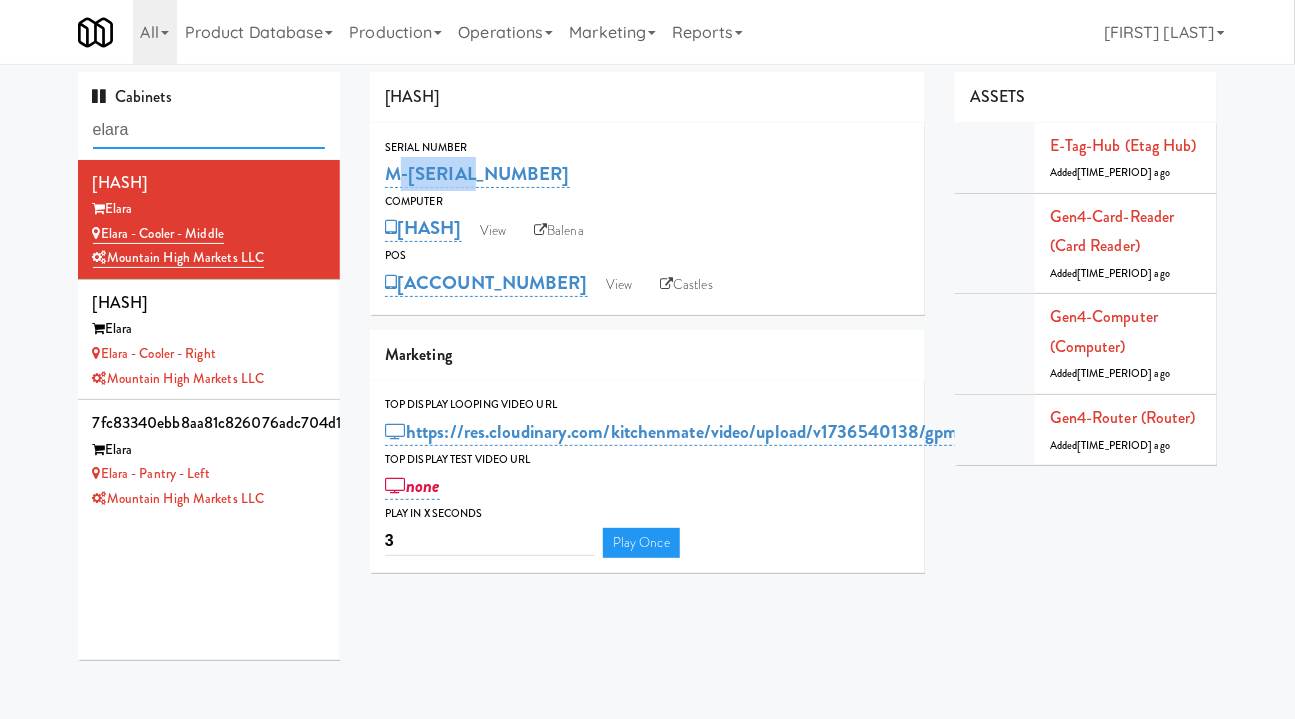 click on "elara" at bounding box center (209, 130) 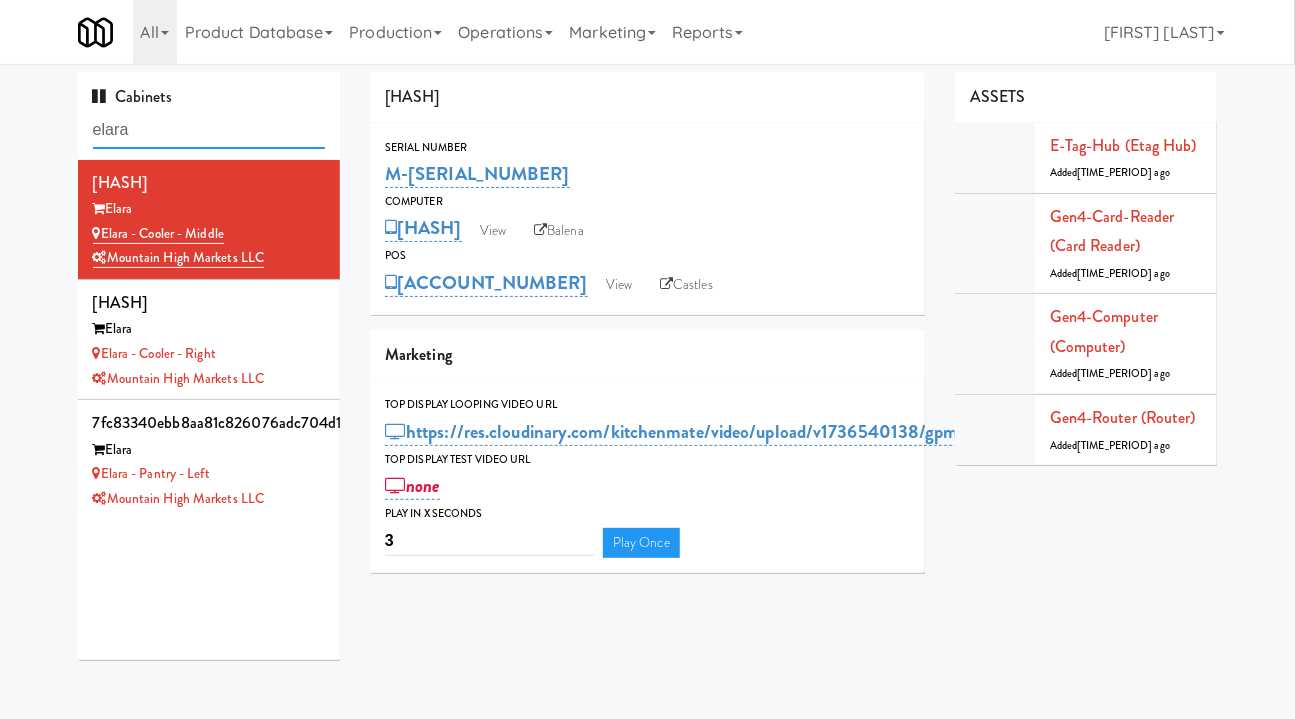 click on "elara" at bounding box center [209, 130] 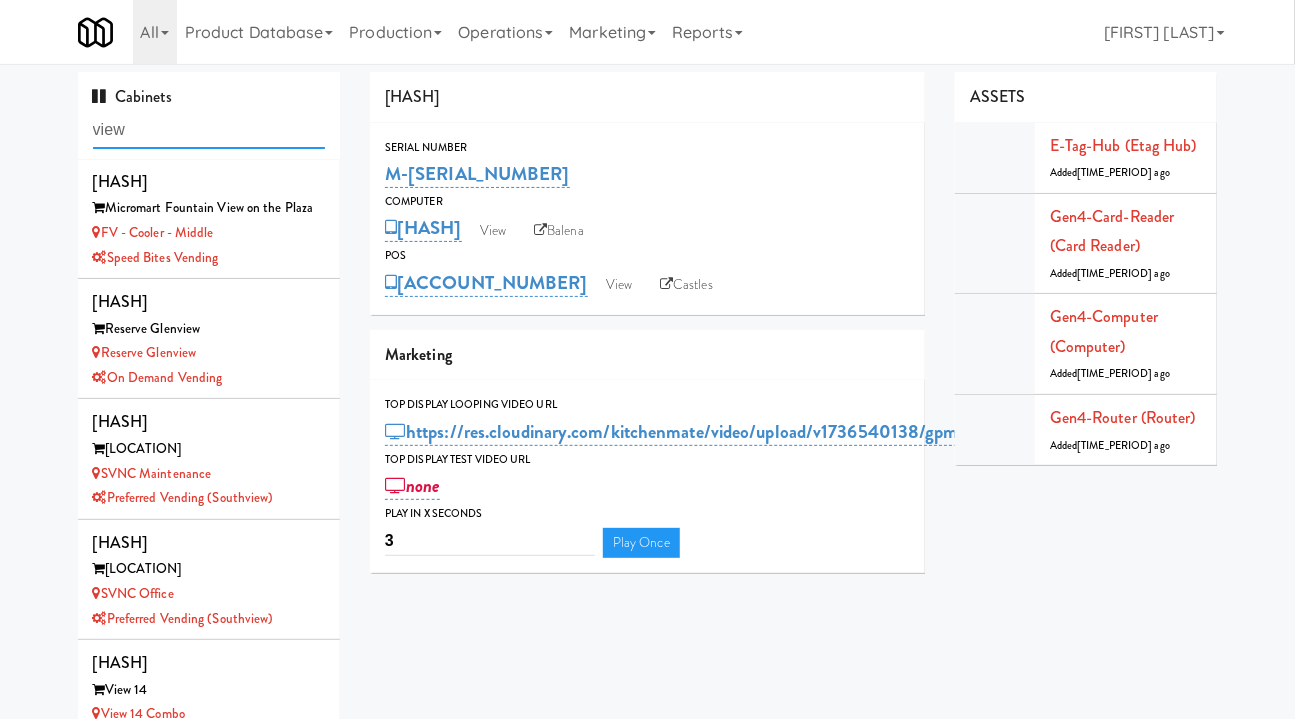scroll, scrollTop: 207, scrollLeft: 0, axis: vertical 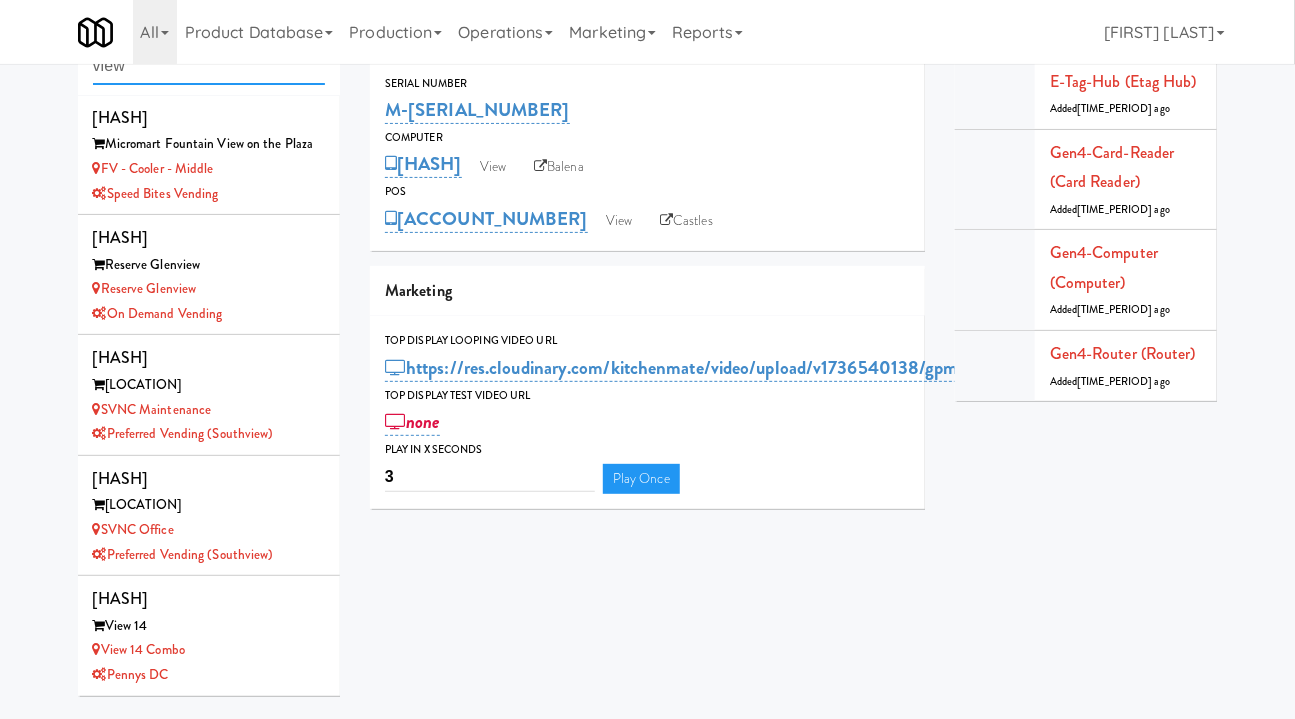 type on "view" 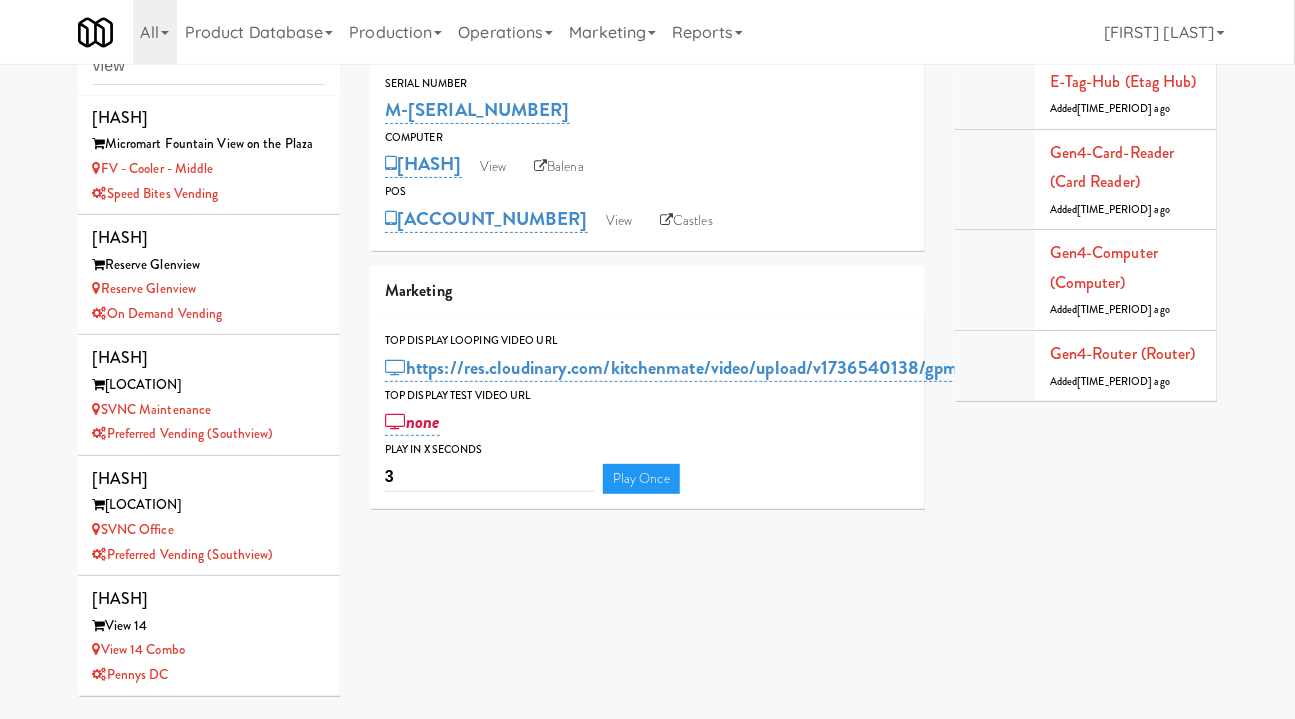 click on "View 14 Combo" at bounding box center [209, 650] 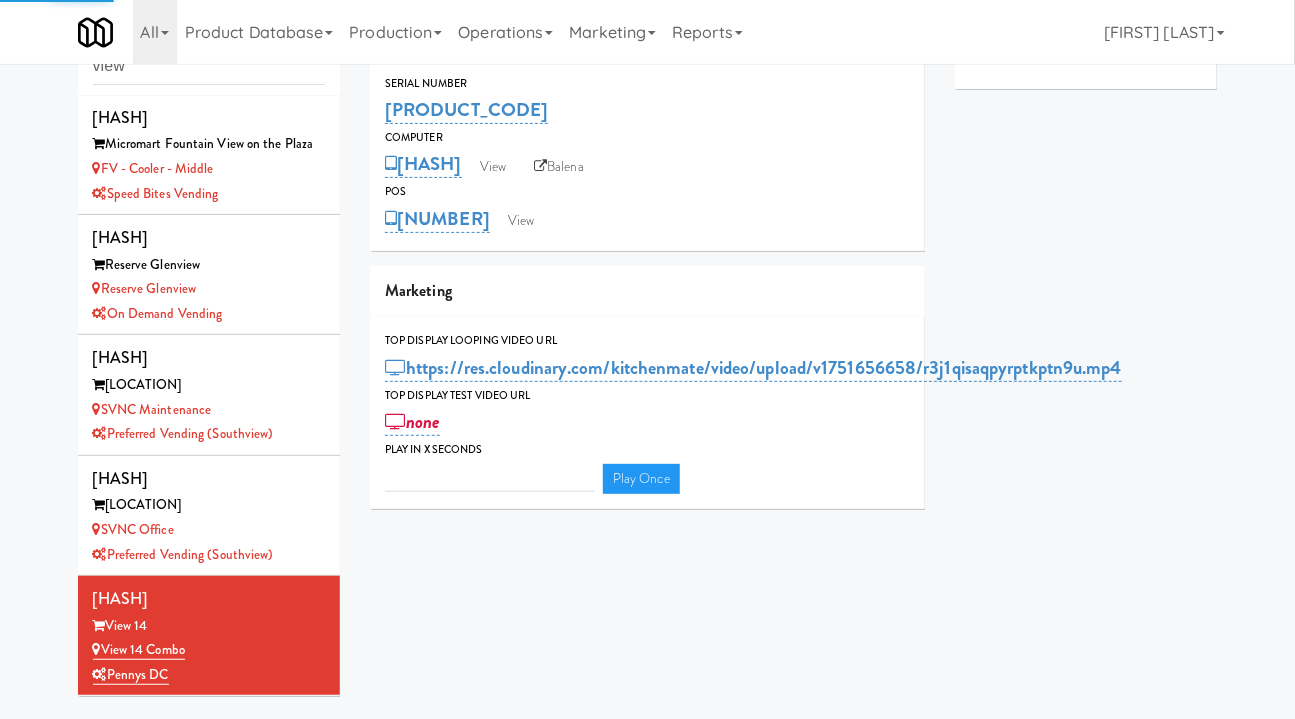 type on "3" 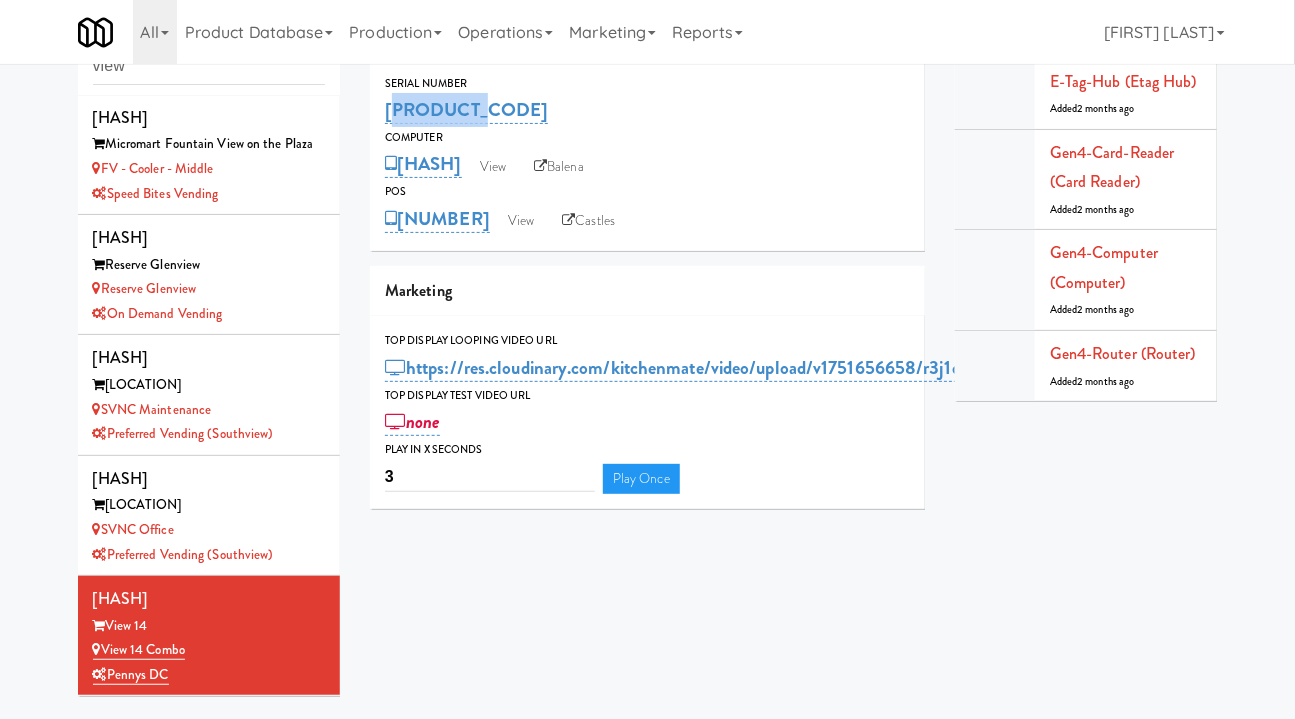 drag, startPoint x: 495, startPoint y: 113, endPoint x: 386, endPoint y: 111, distance: 109.01835 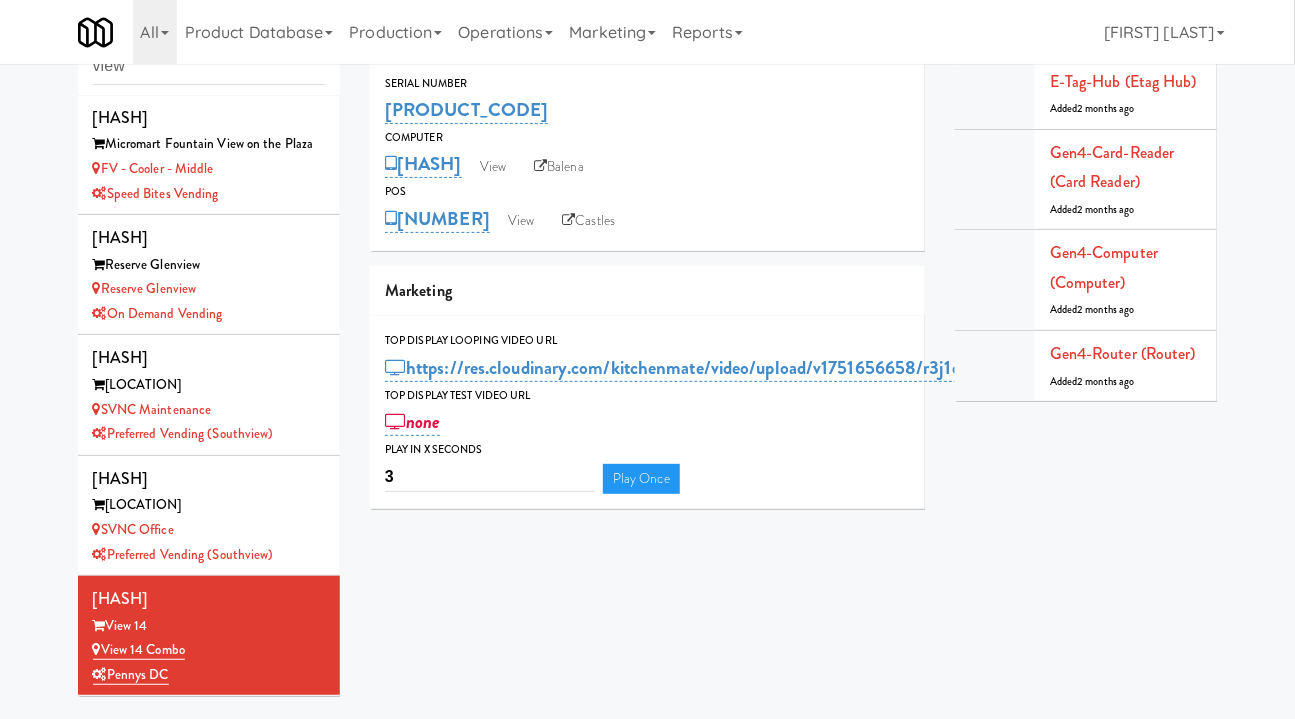click on "Cabinets view  44fb13056f162eab9f52bfa41d139041  Blue Mountain      Blue Mountain  Preferred Vending (Southview)  17e94f43195e9179abad4d2afd8af488  Micromart Fountain View on the Plaza      FV - Cooler - Middle  Speed Bites Vending  ed35f363d64f279341e567ff47eeaae6  Reserve Glenview       Reserve Glenview   On Demand Vending  98c0f9b4e750ab7fcc8b1751d5697e02  Sacramento Valley National Cemetery      SVNC Maintenance  Preferred Vending (Southview)  6139cc1eeb5614b9123fa951c5726936  Sacramento Valley National Cemetery      SVNC Office  Preferred Vending (Southview)  0a1d3c235b4bad0f37b638645c4553c0  View 14      View 14 Combo  Pennys DC 0a1d3c235b4bad0f37b638645c4553c0 Serial Number  M-141645 Computer  0a1d3c235b4bad0f37b638645c4553c0 View  Balena POS  0000573245105275 View Castles Marketing Top Display Looping Video Url  https://res.cloudinary.com/kitchenmate/video/upload/v1751656658/r3j1qisaqpyrptkptn9u.mp4 Top Display Test Video Url  none Play in X seconds 3 Play Once   ASSETS E-tag-hub (Etag Hub) Added" at bounding box center (648, 359) 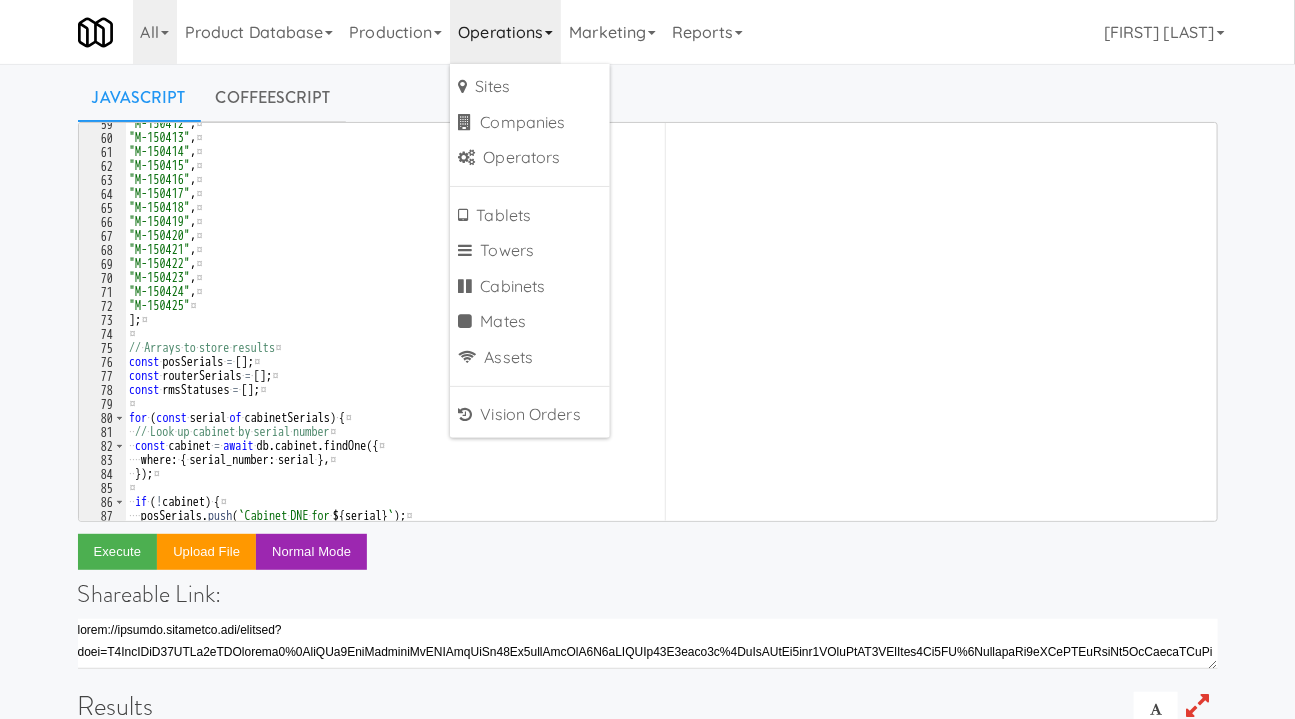 scroll, scrollTop: 63, scrollLeft: 0, axis: vertical 